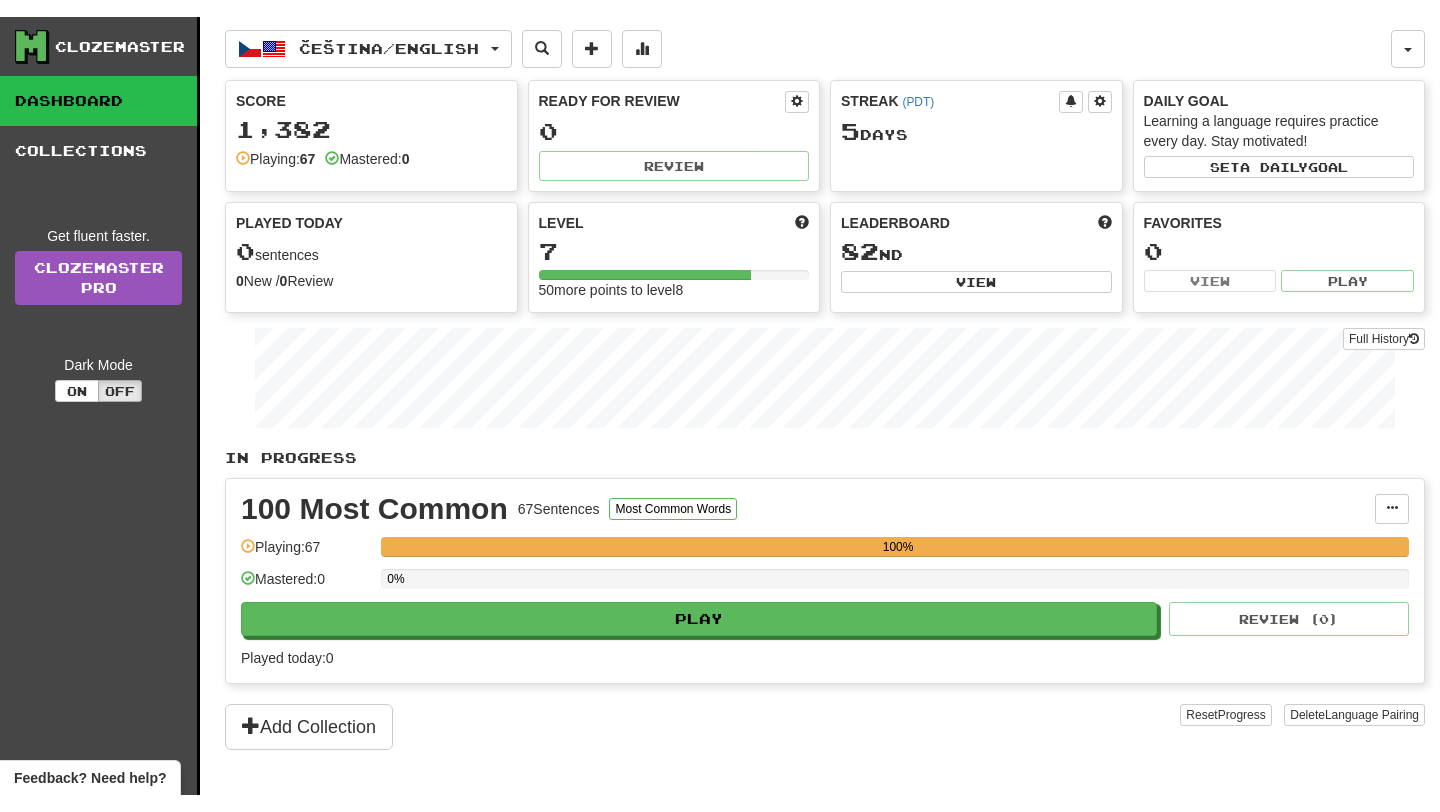 scroll, scrollTop: 0, scrollLeft: 0, axis: both 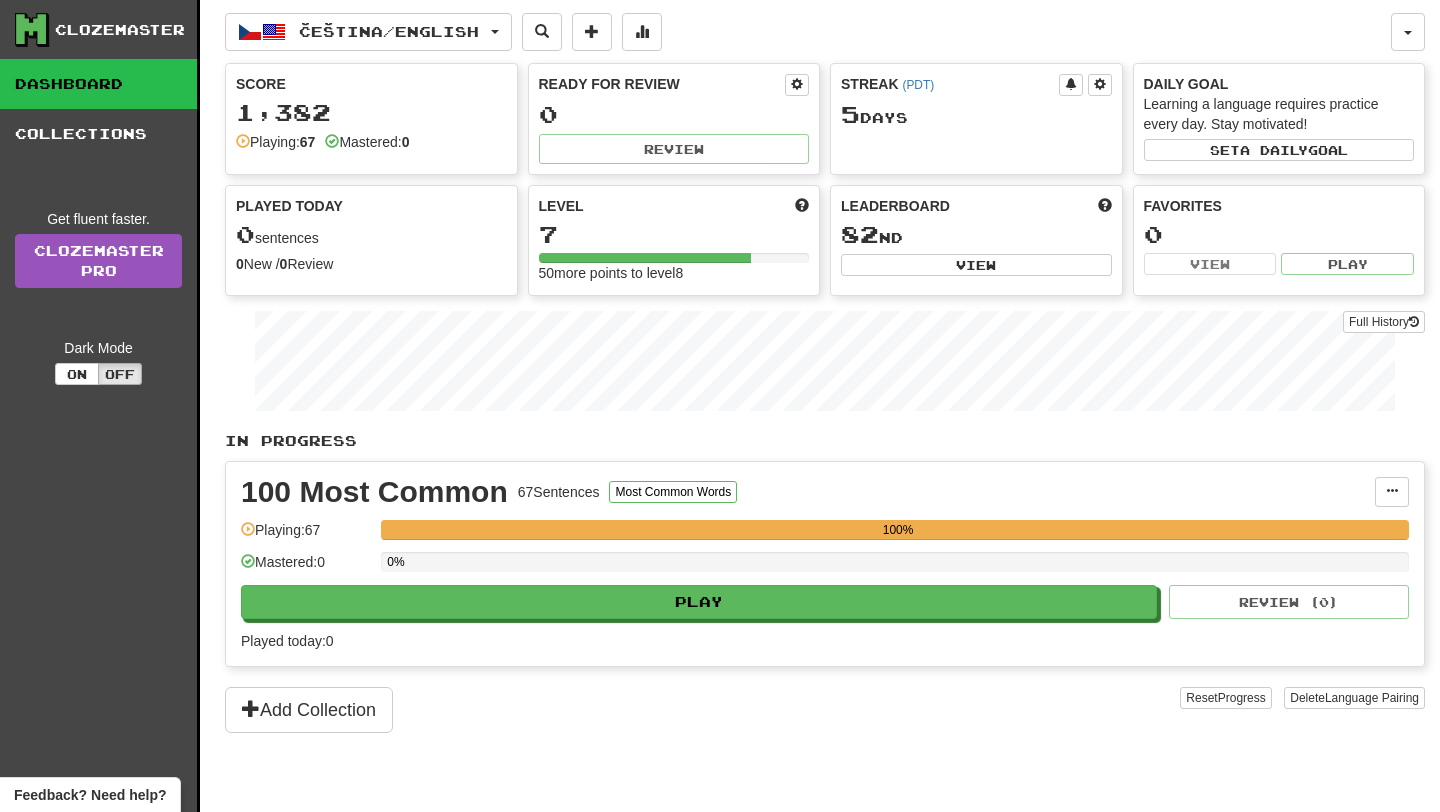 click on "Dashboard" at bounding box center [98, 84] 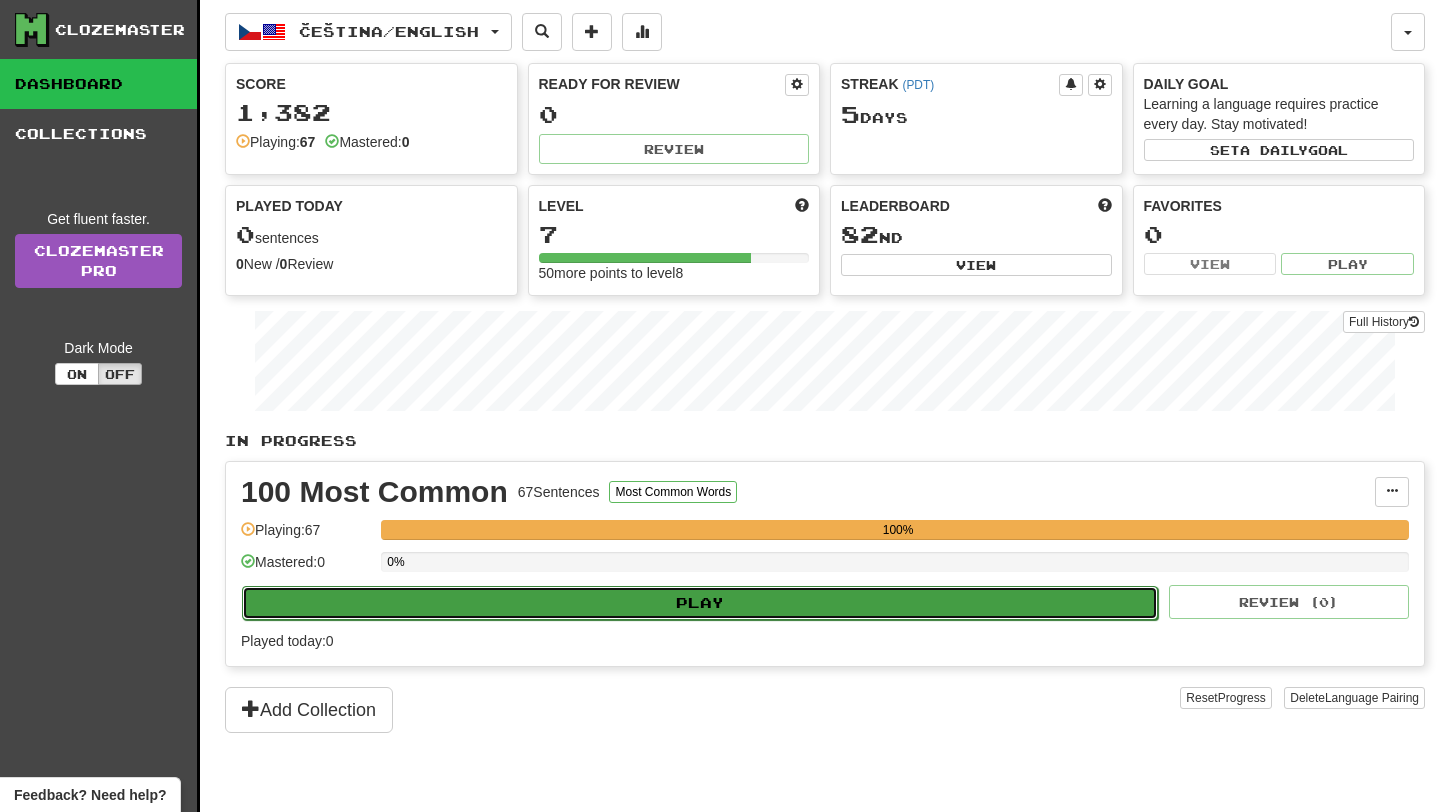 click on "Play" at bounding box center [700, 603] 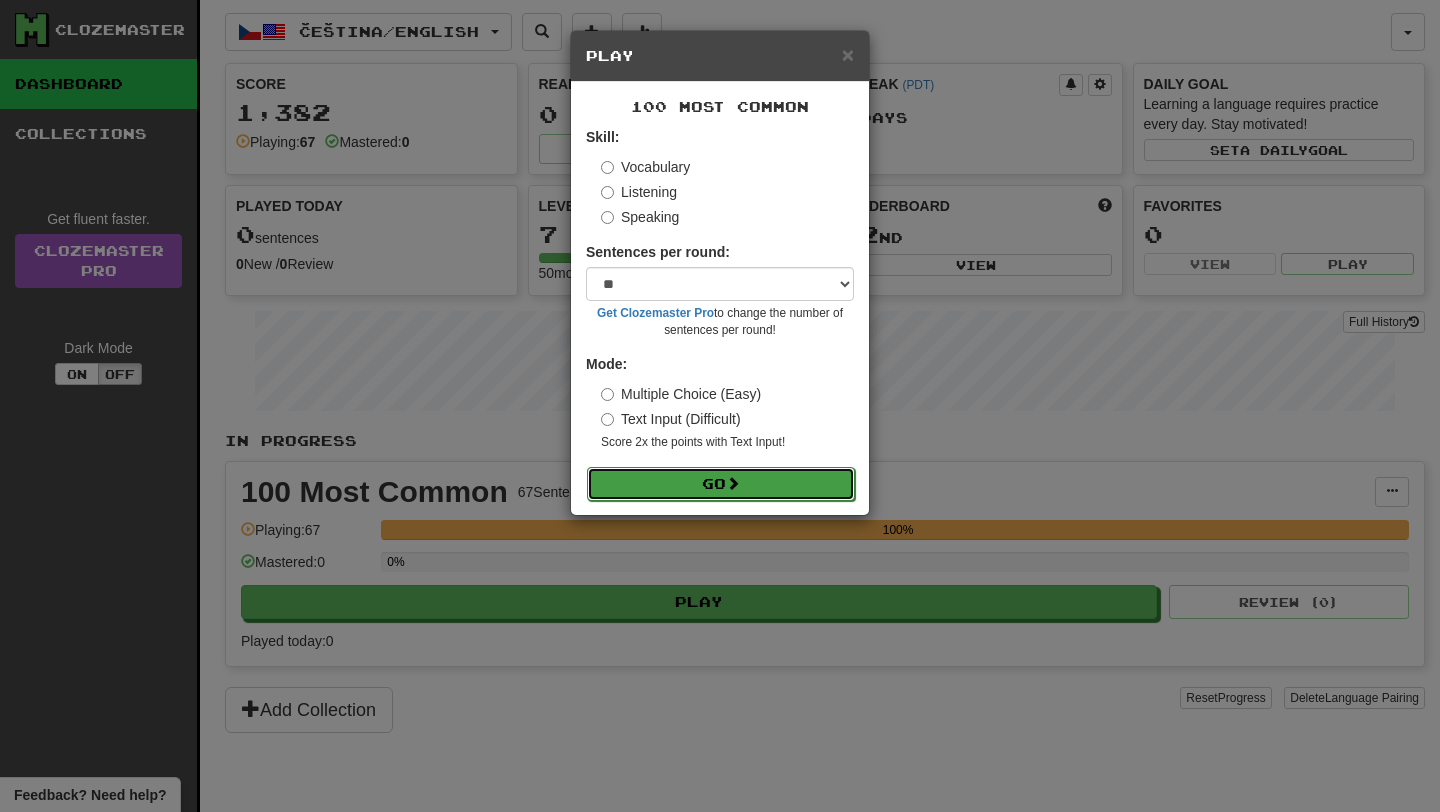 click on "Go" at bounding box center [721, 484] 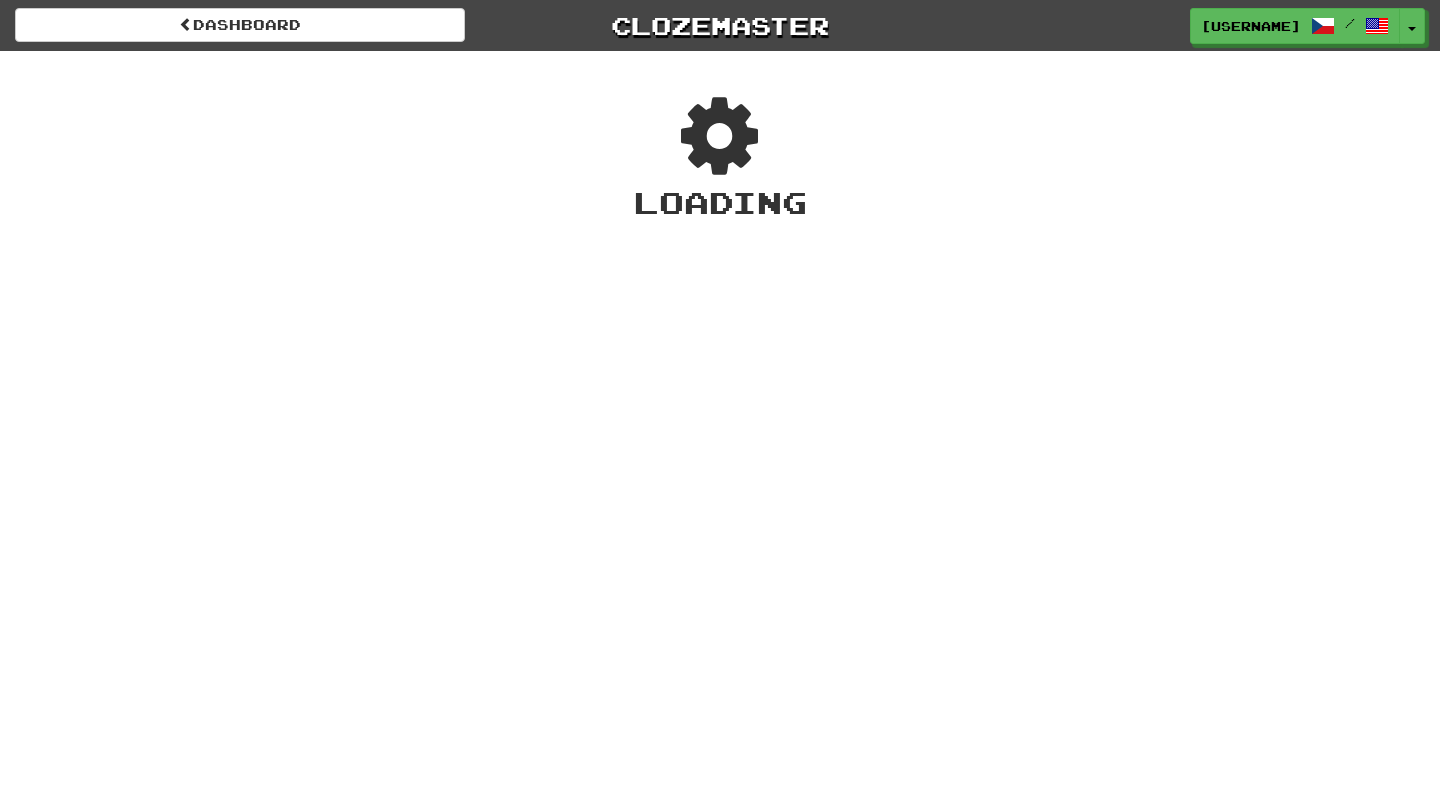 scroll, scrollTop: 0, scrollLeft: 0, axis: both 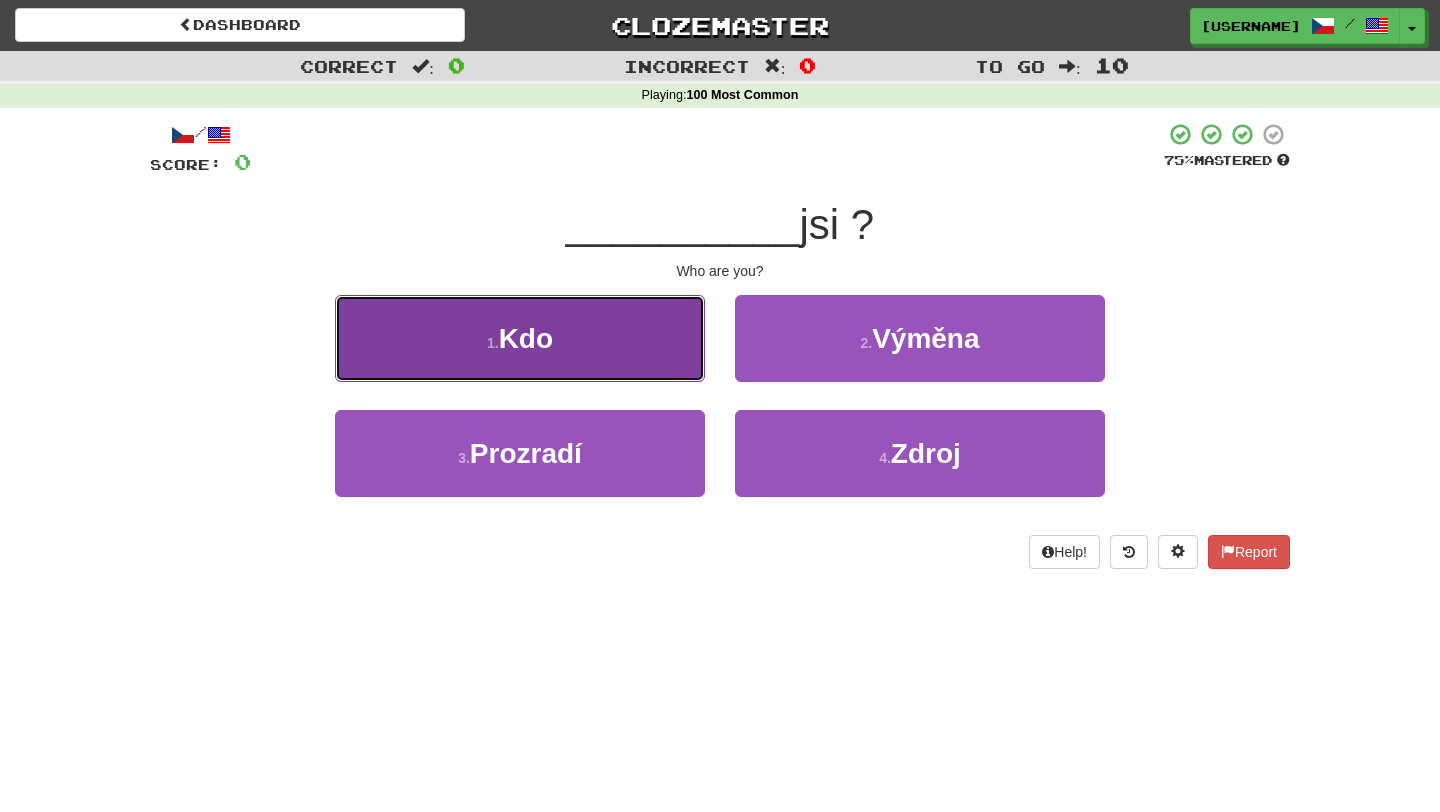 click on "1 . Kdo" at bounding box center (520, 338) 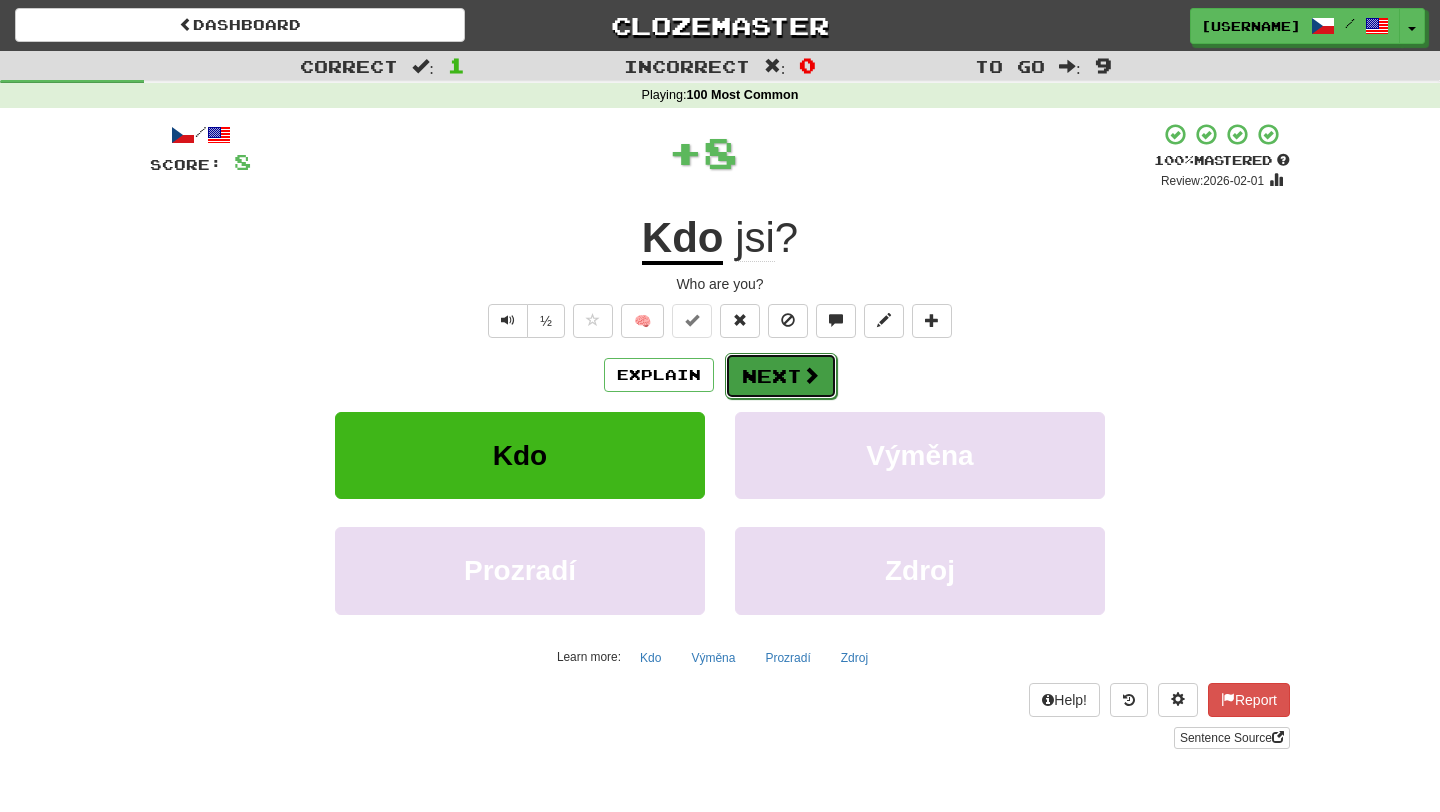 click on "Next" at bounding box center [781, 376] 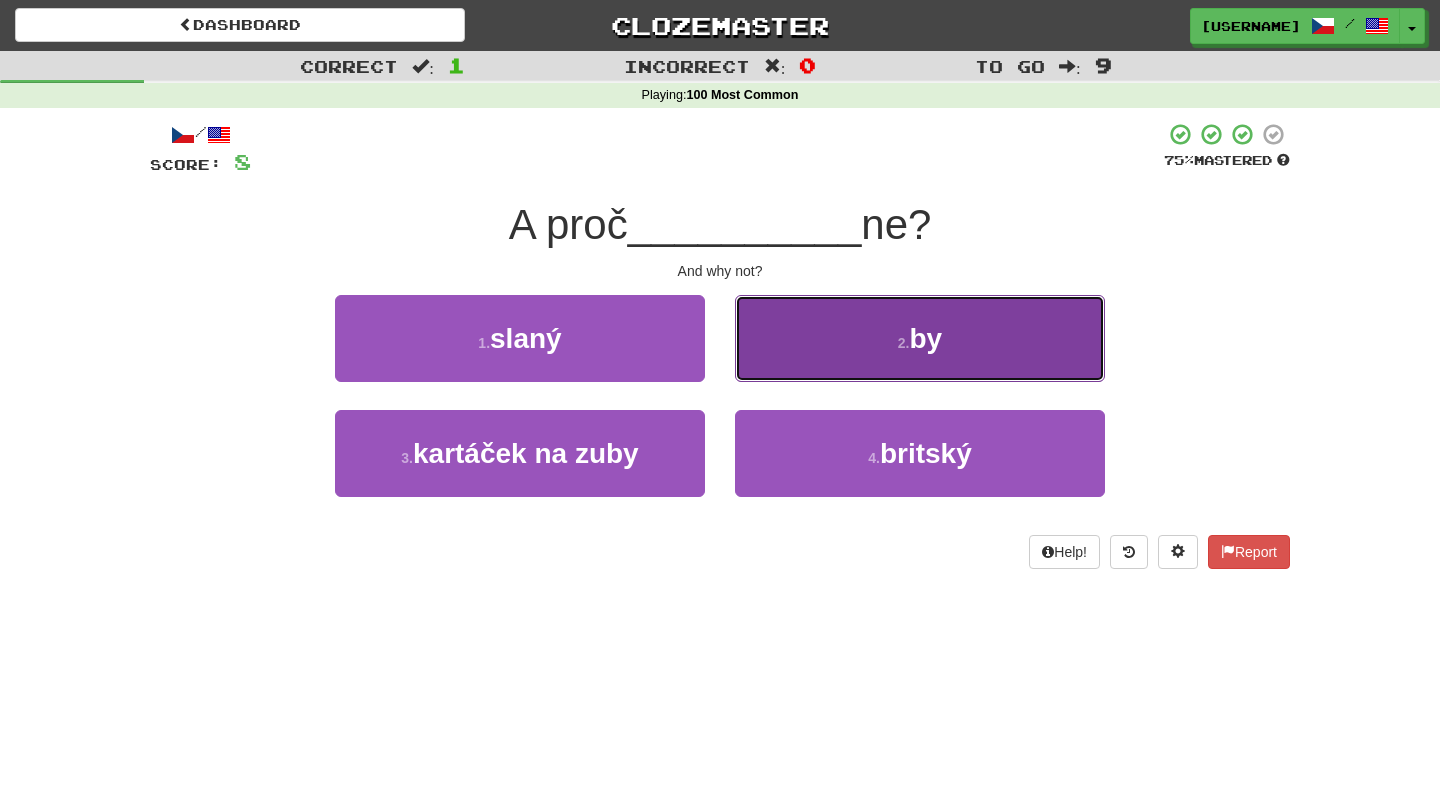 click on "2 .  by" at bounding box center [920, 338] 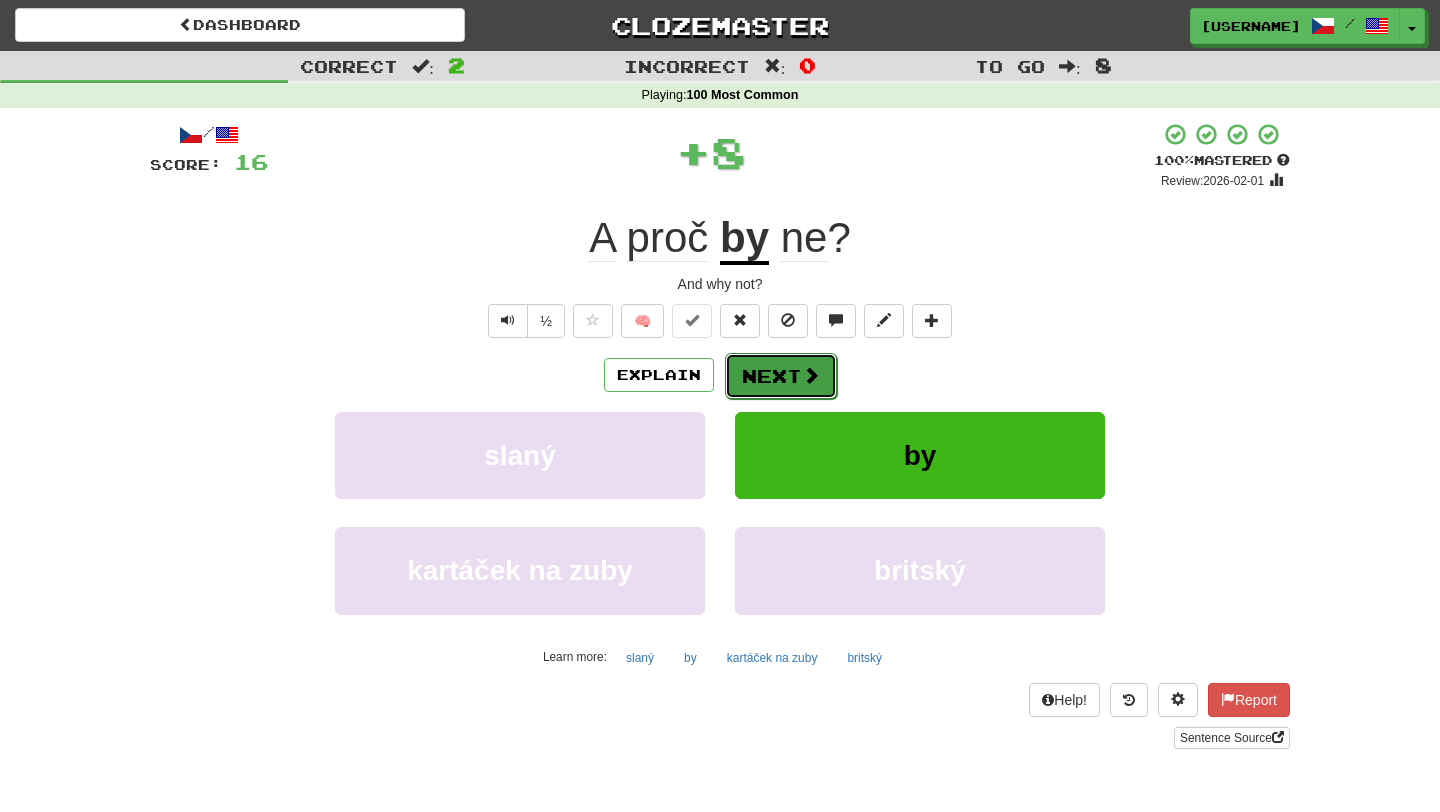 click on "Next" at bounding box center [781, 376] 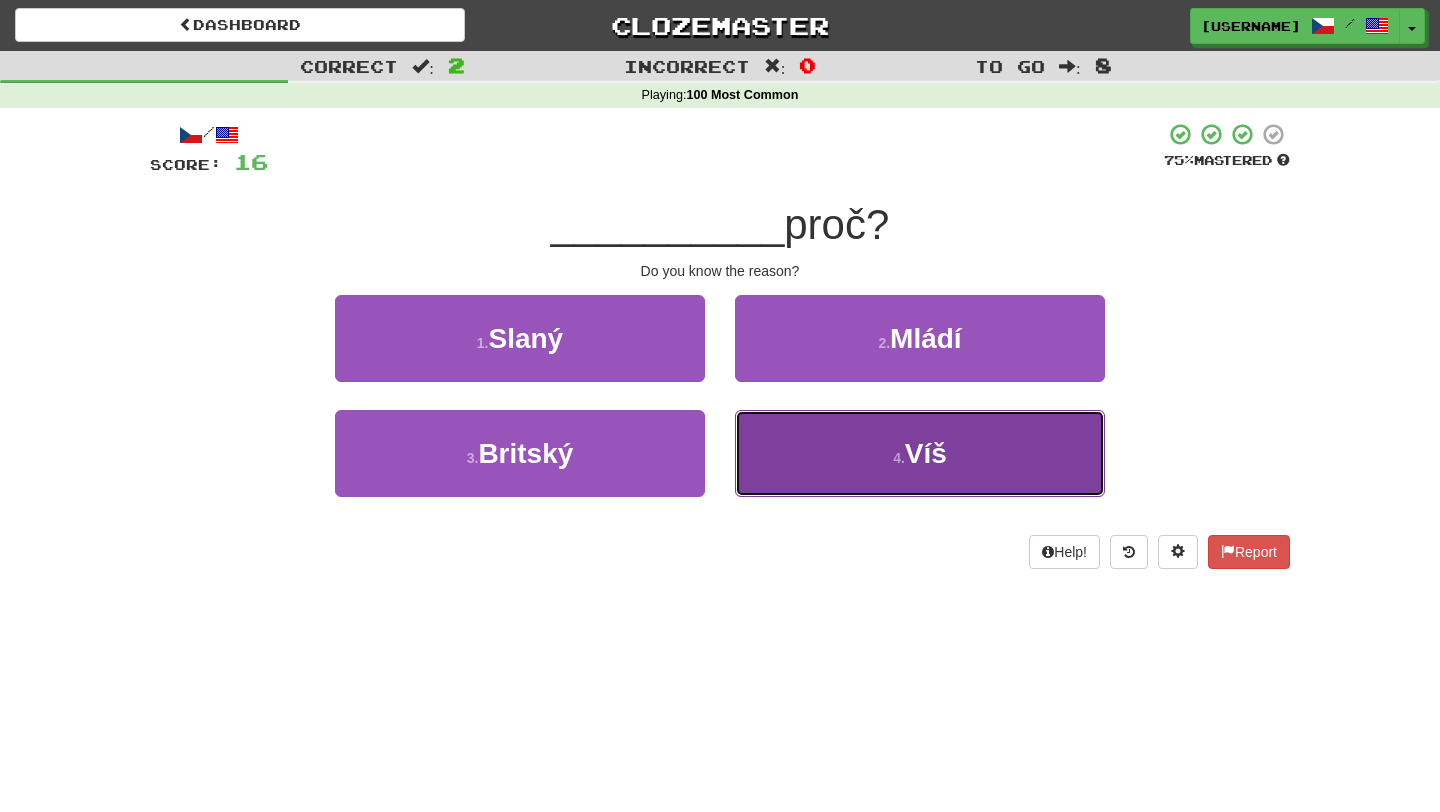 click on "4 .  Víš" at bounding box center [920, 453] 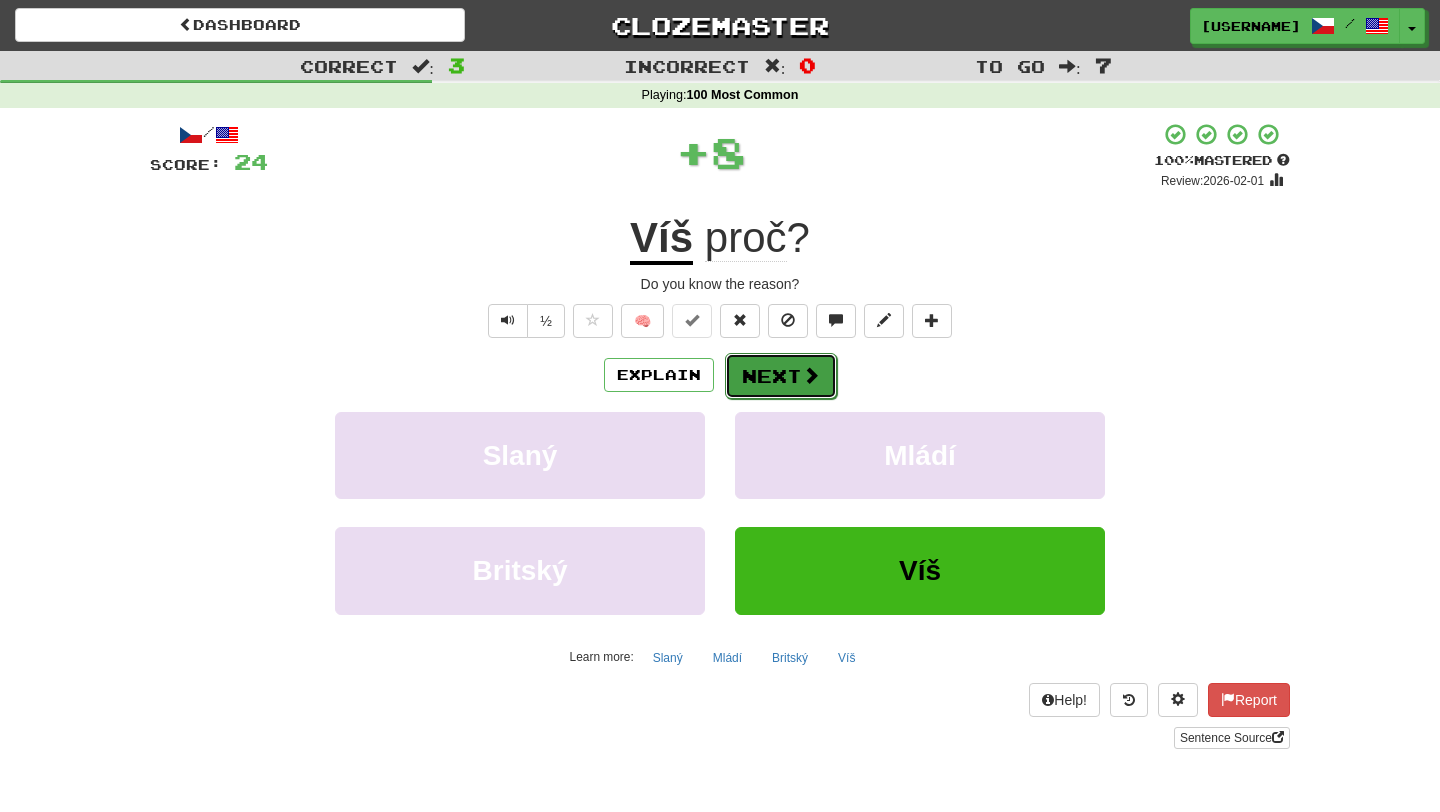 click on "Next" at bounding box center [781, 376] 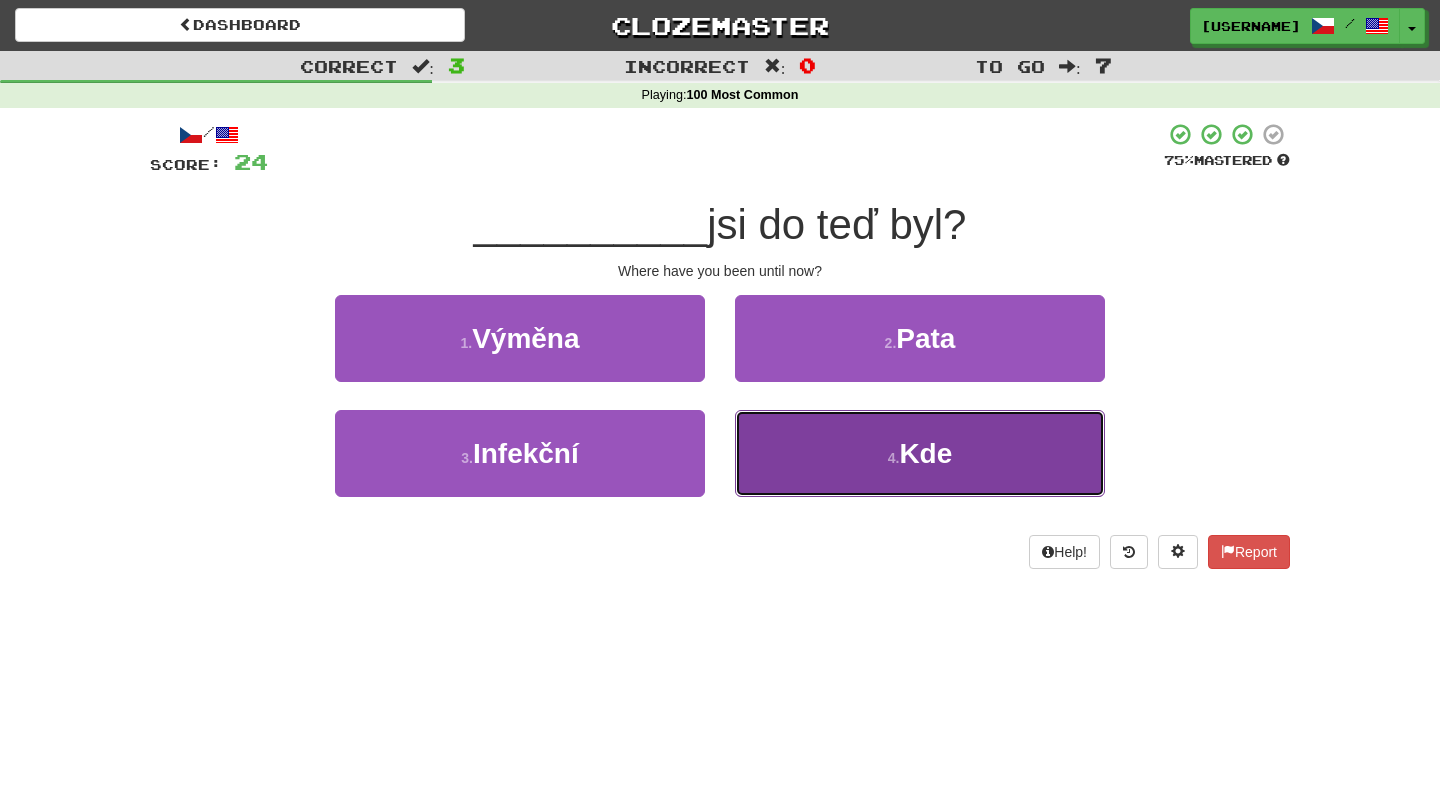 click on "4 .  Kde" at bounding box center [920, 453] 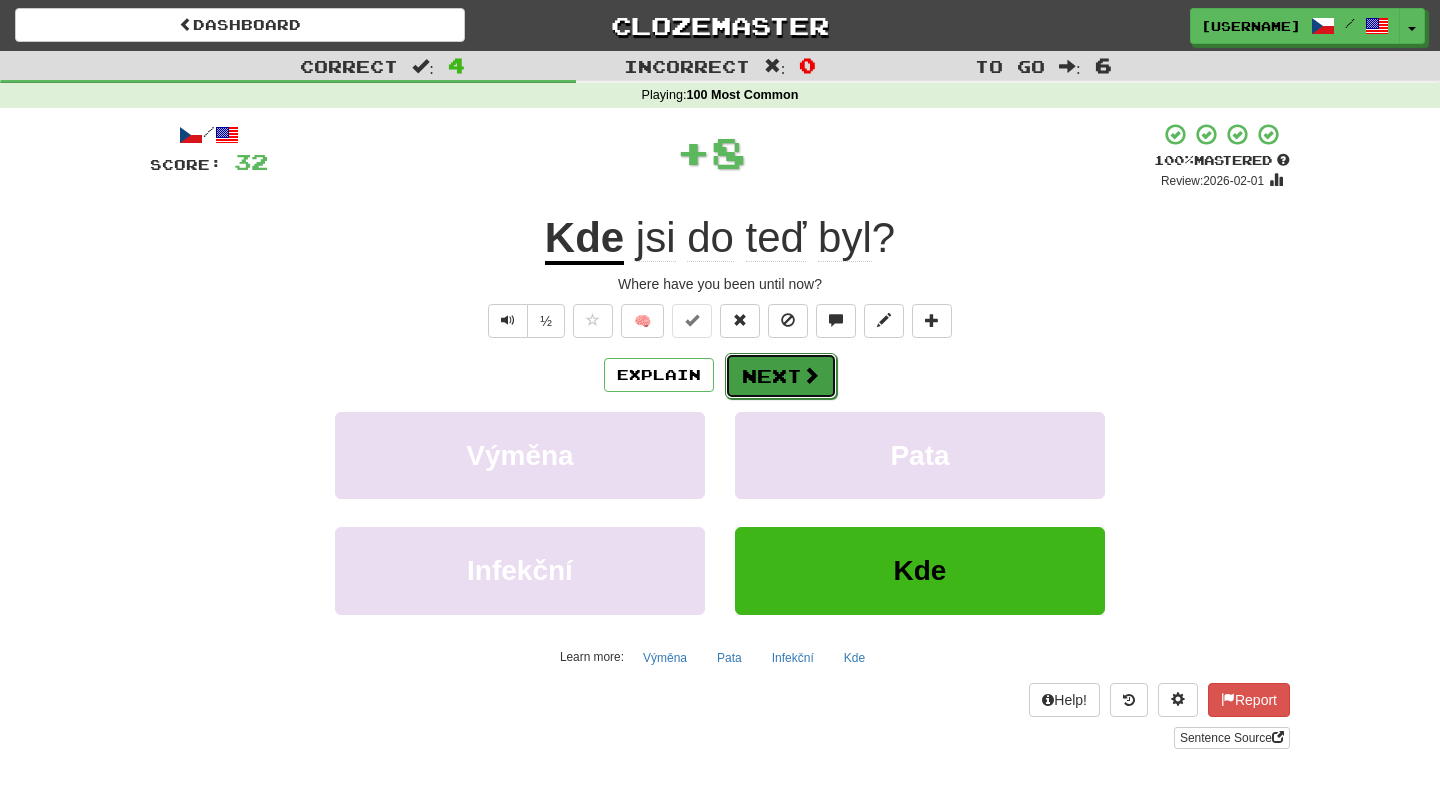 click on "Next" at bounding box center [781, 376] 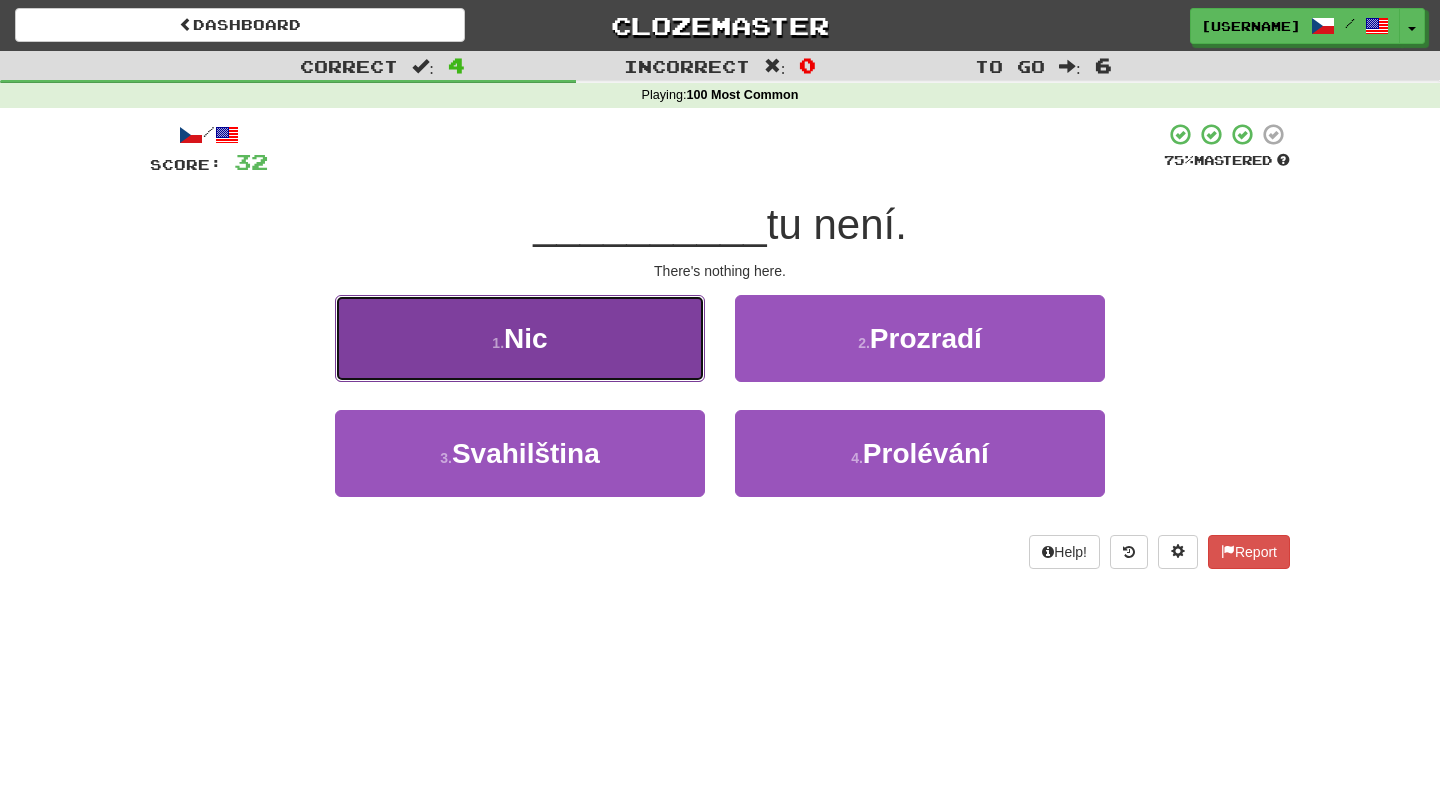 click on "1 .  Nic" at bounding box center [520, 338] 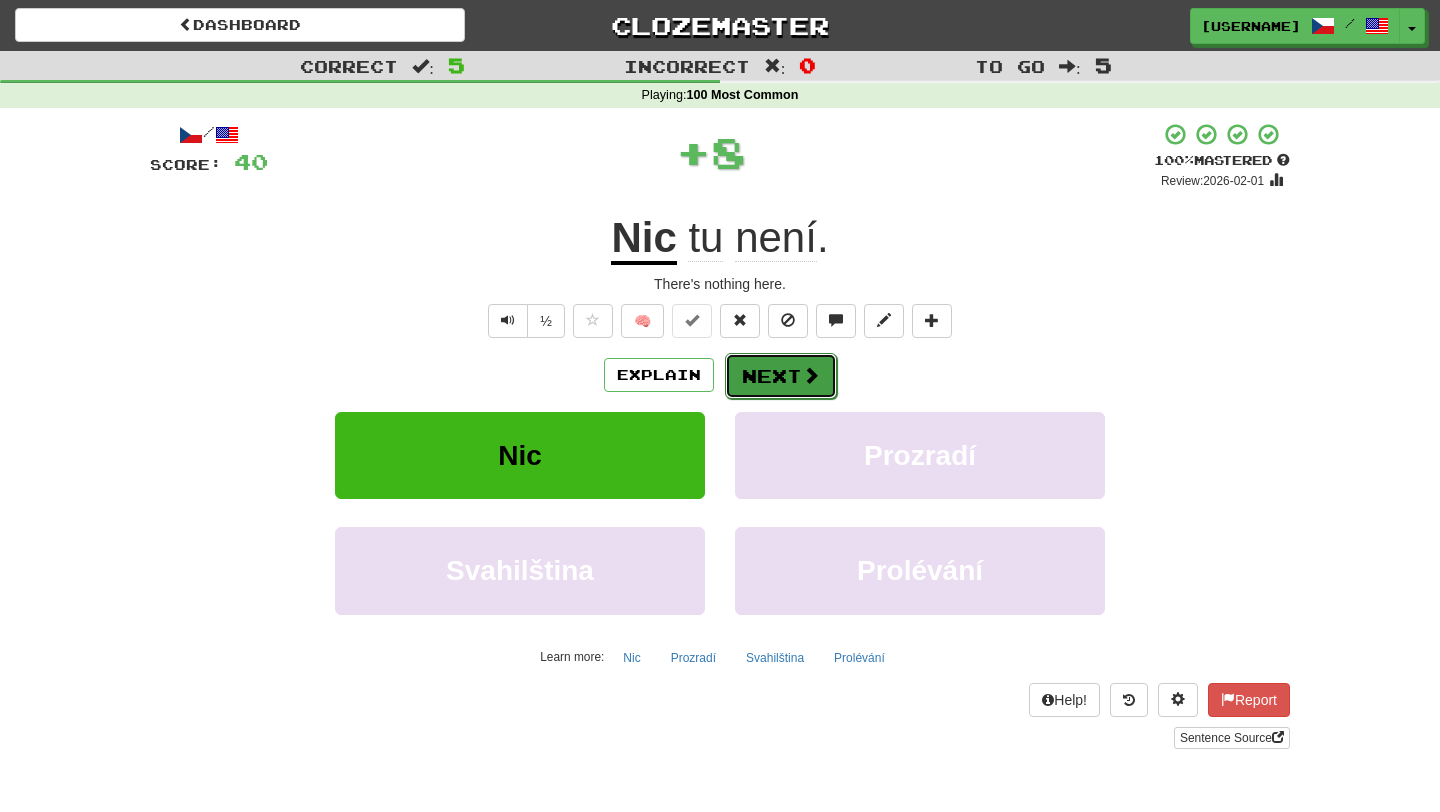 click on "Next" at bounding box center (781, 376) 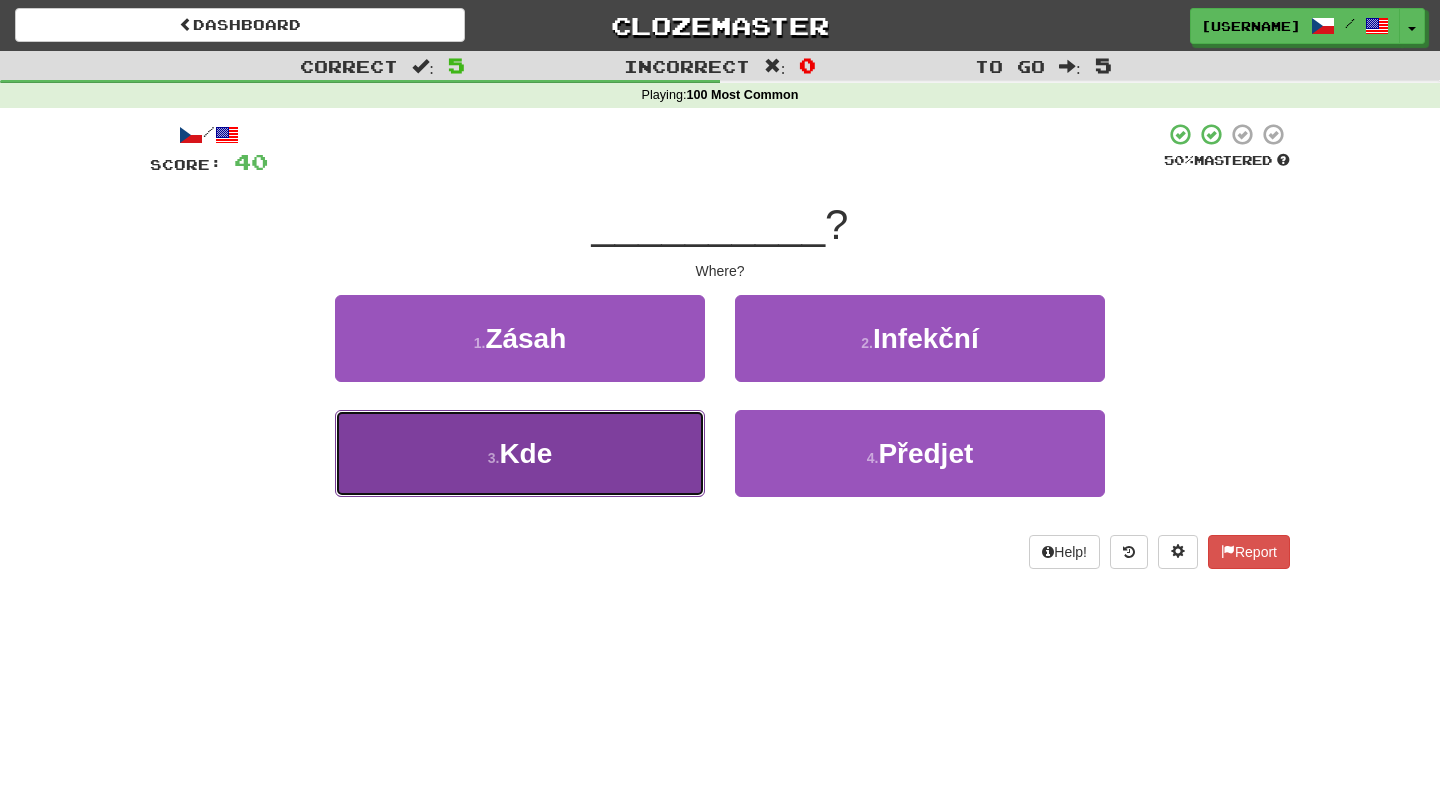 click on "3 .  Kde" at bounding box center (520, 453) 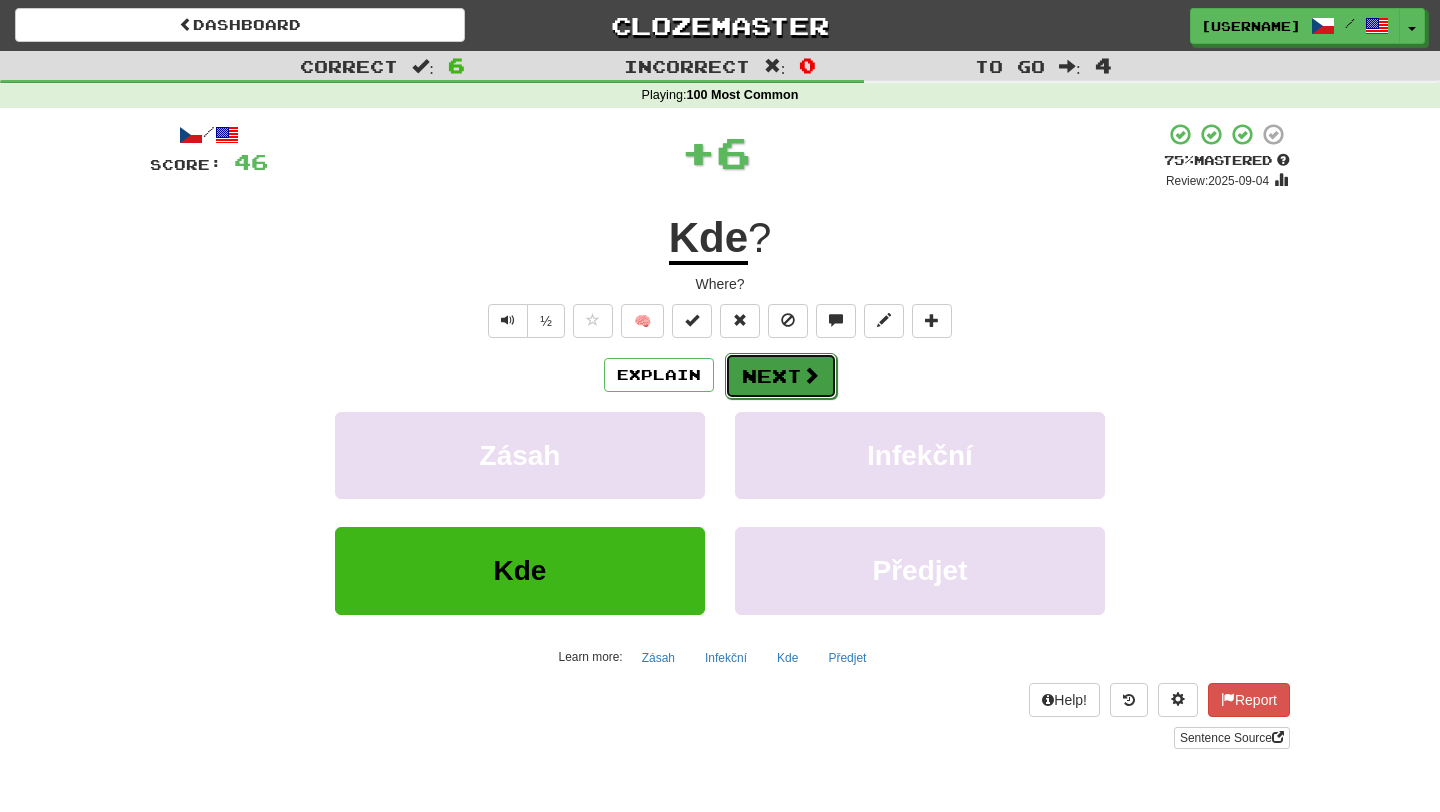 click on "Next" at bounding box center [781, 376] 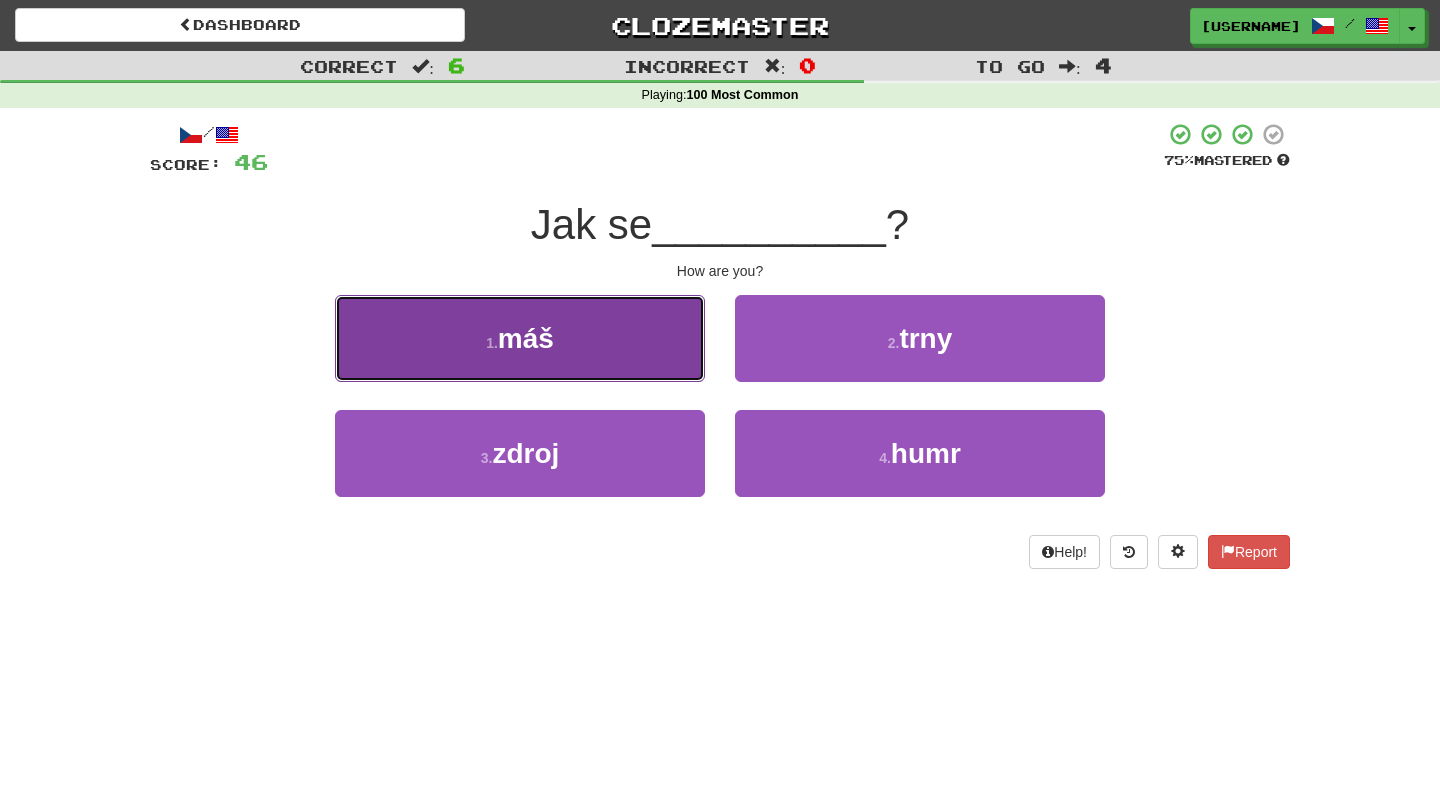 click on "1 .  máš" at bounding box center [520, 338] 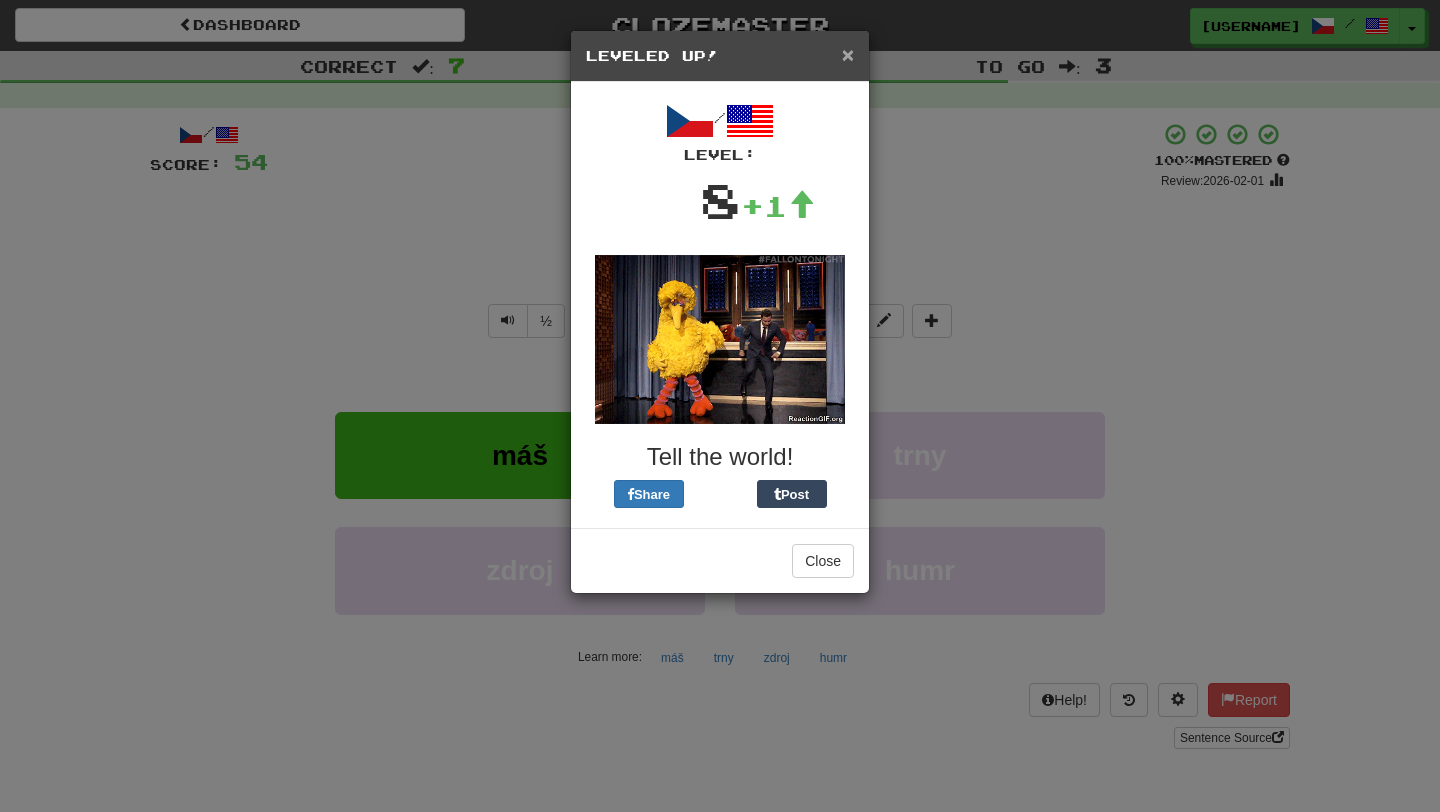click on "×" at bounding box center (848, 54) 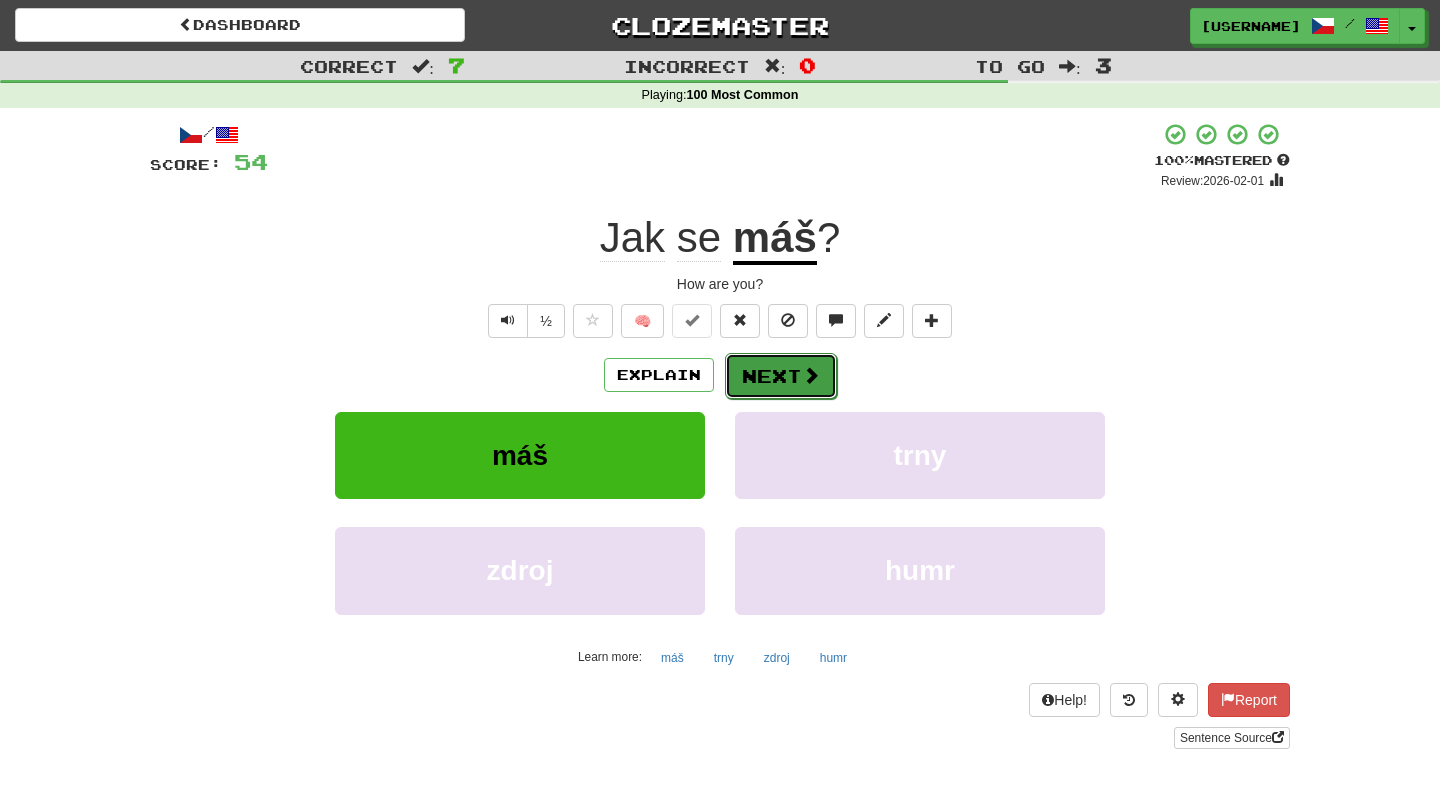click on "Next" at bounding box center (781, 376) 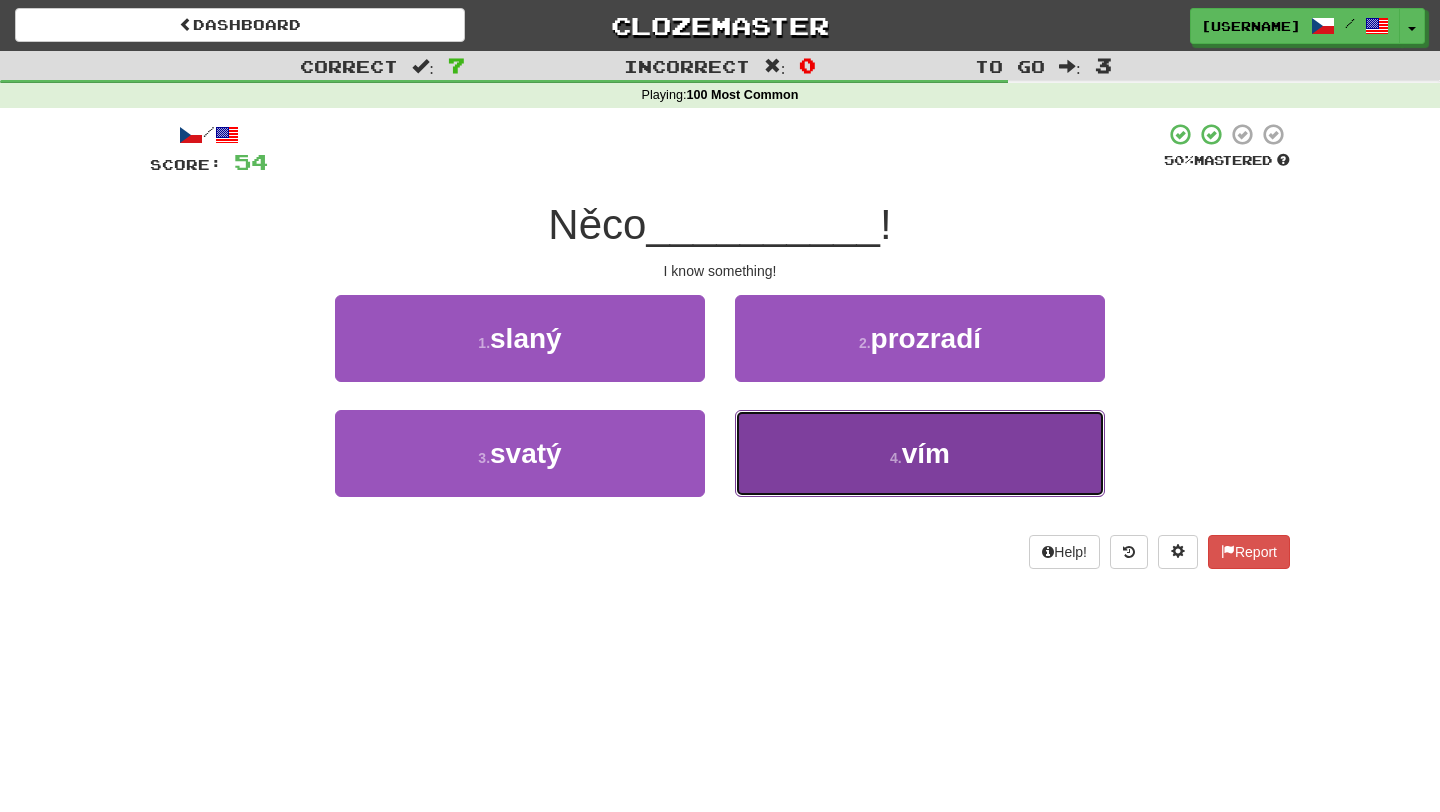 click on "4 .  vím" at bounding box center [920, 453] 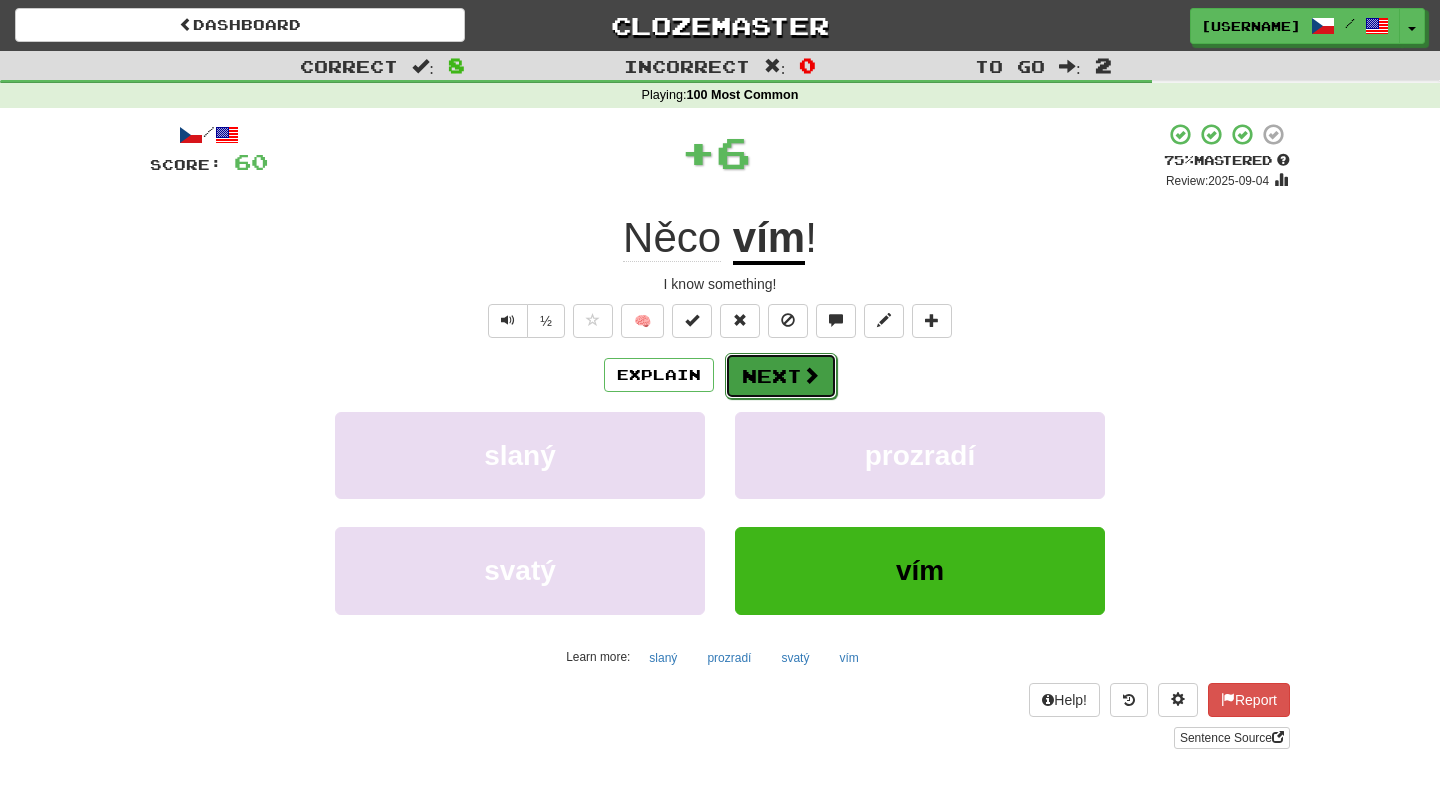 click on "Next" at bounding box center (781, 376) 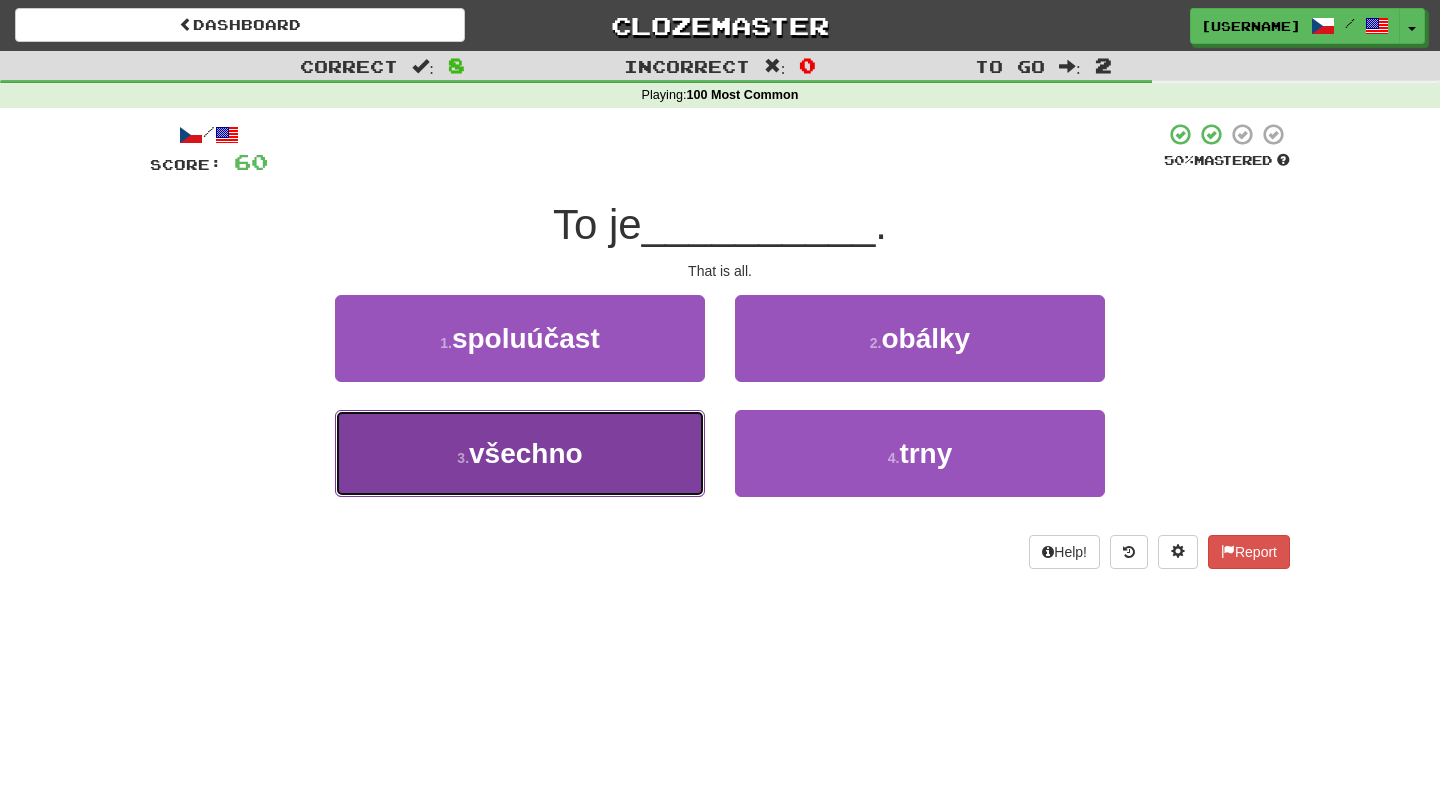 click on "3 .  všechno" at bounding box center (520, 453) 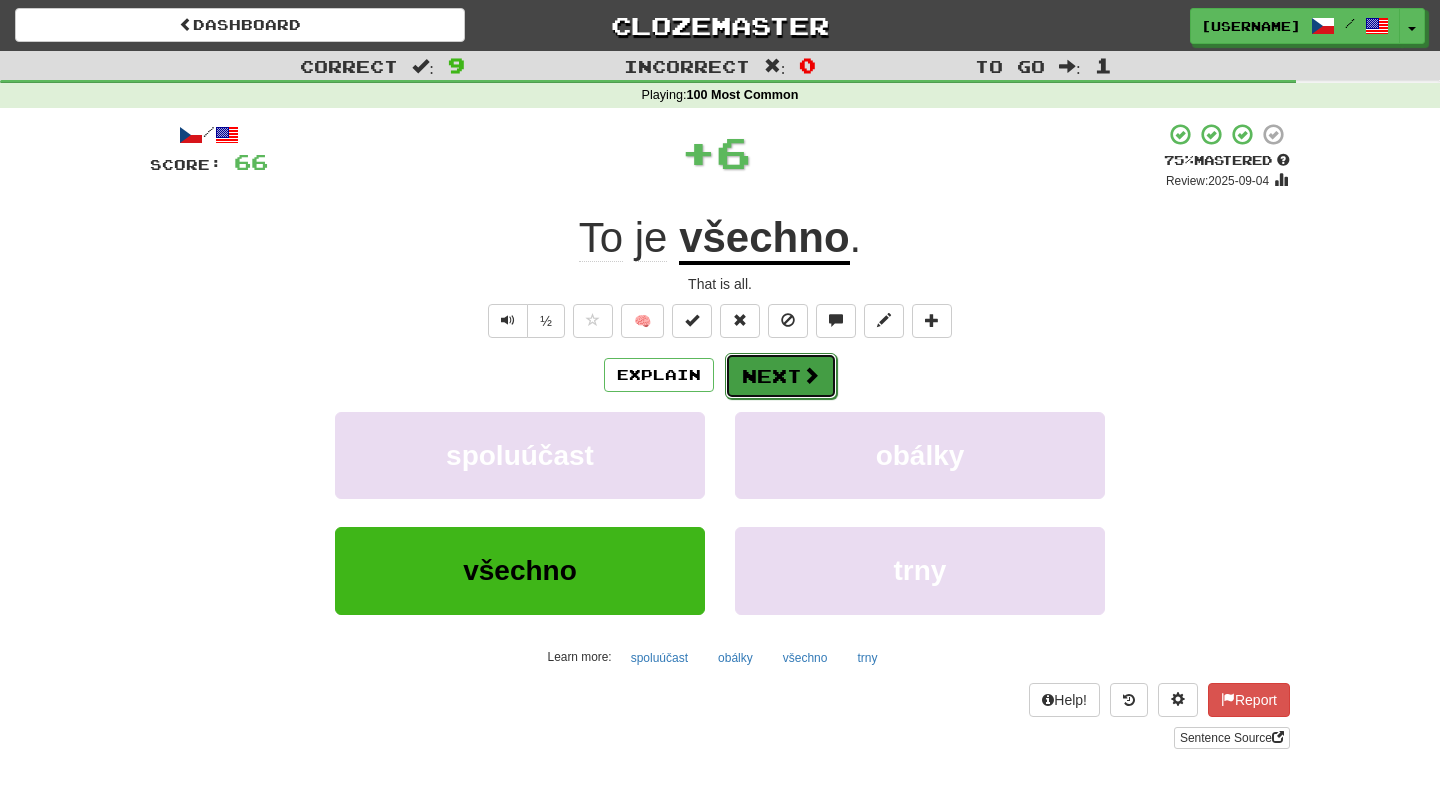 click on "Next" at bounding box center (781, 376) 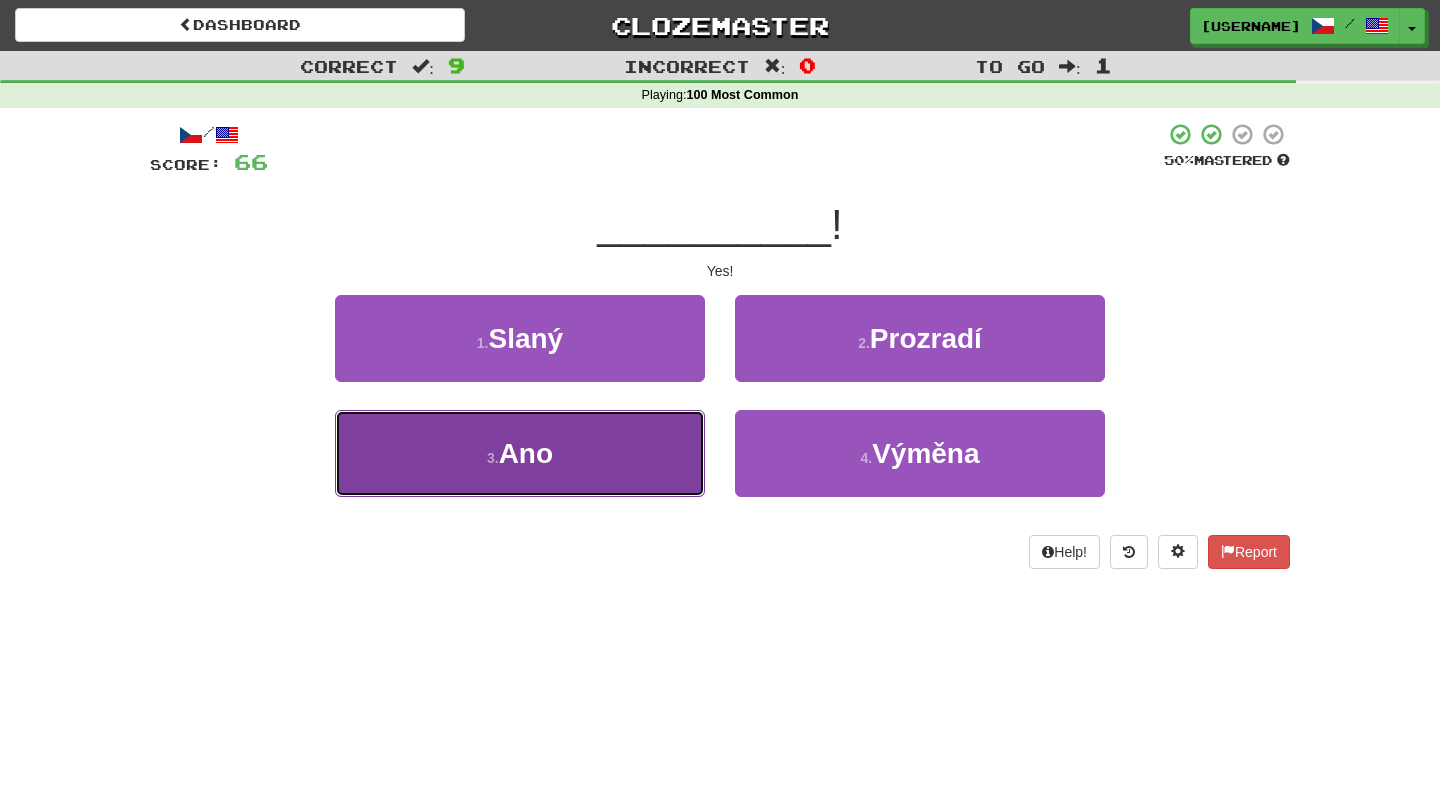 click on "3 .  Ano" at bounding box center [520, 453] 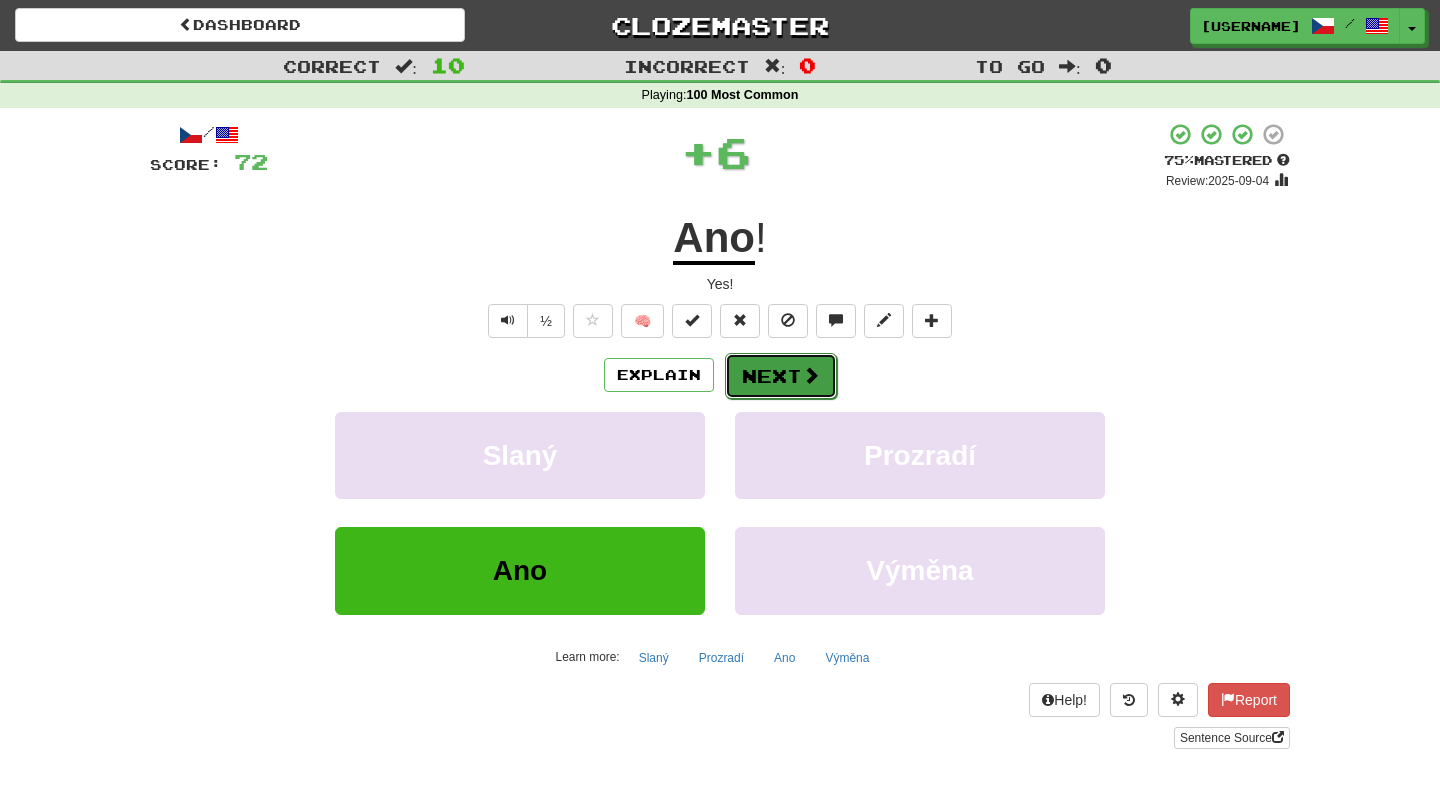 click on "Next" at bounding box center [781, 376] 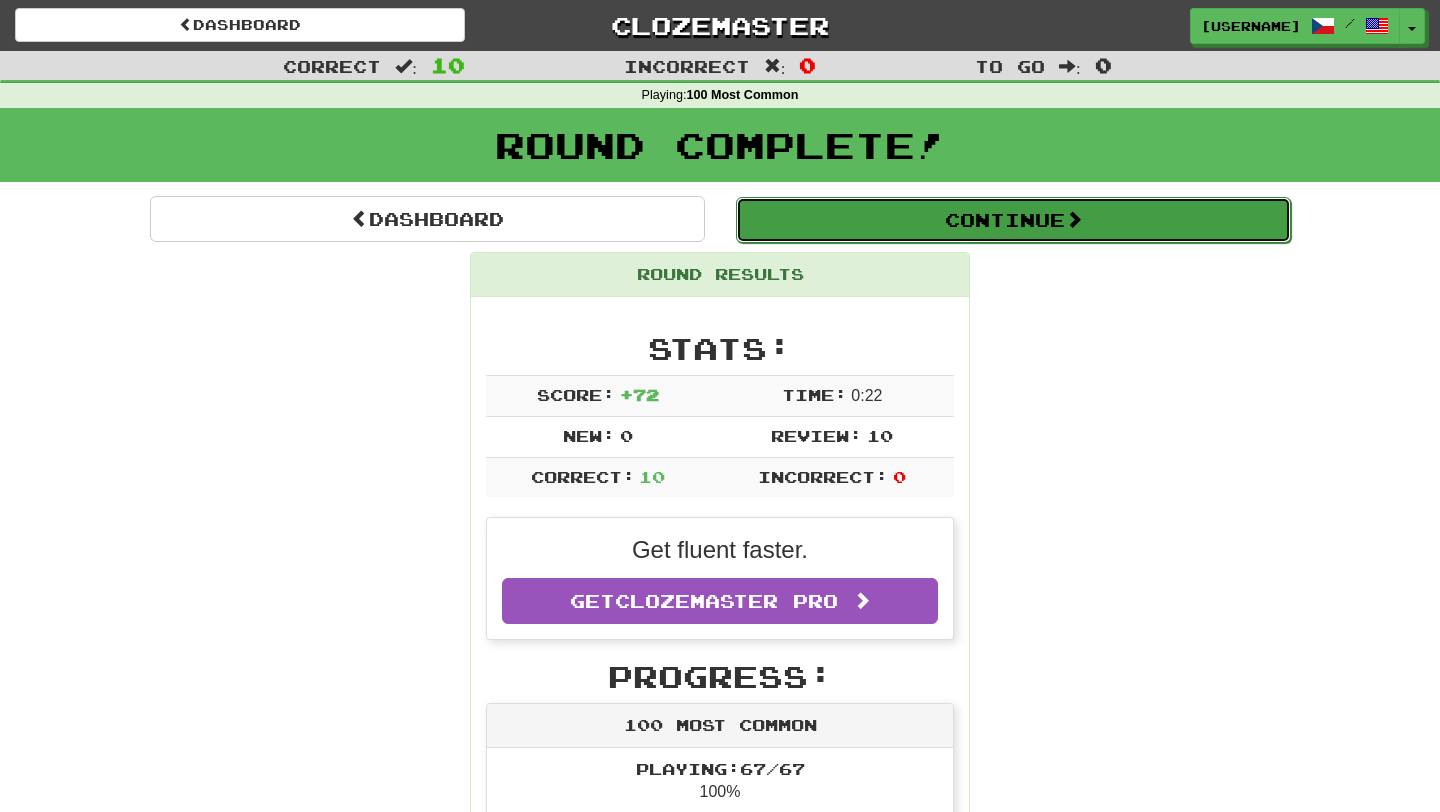 click on "Continue" at bounding box center (1013, 220) 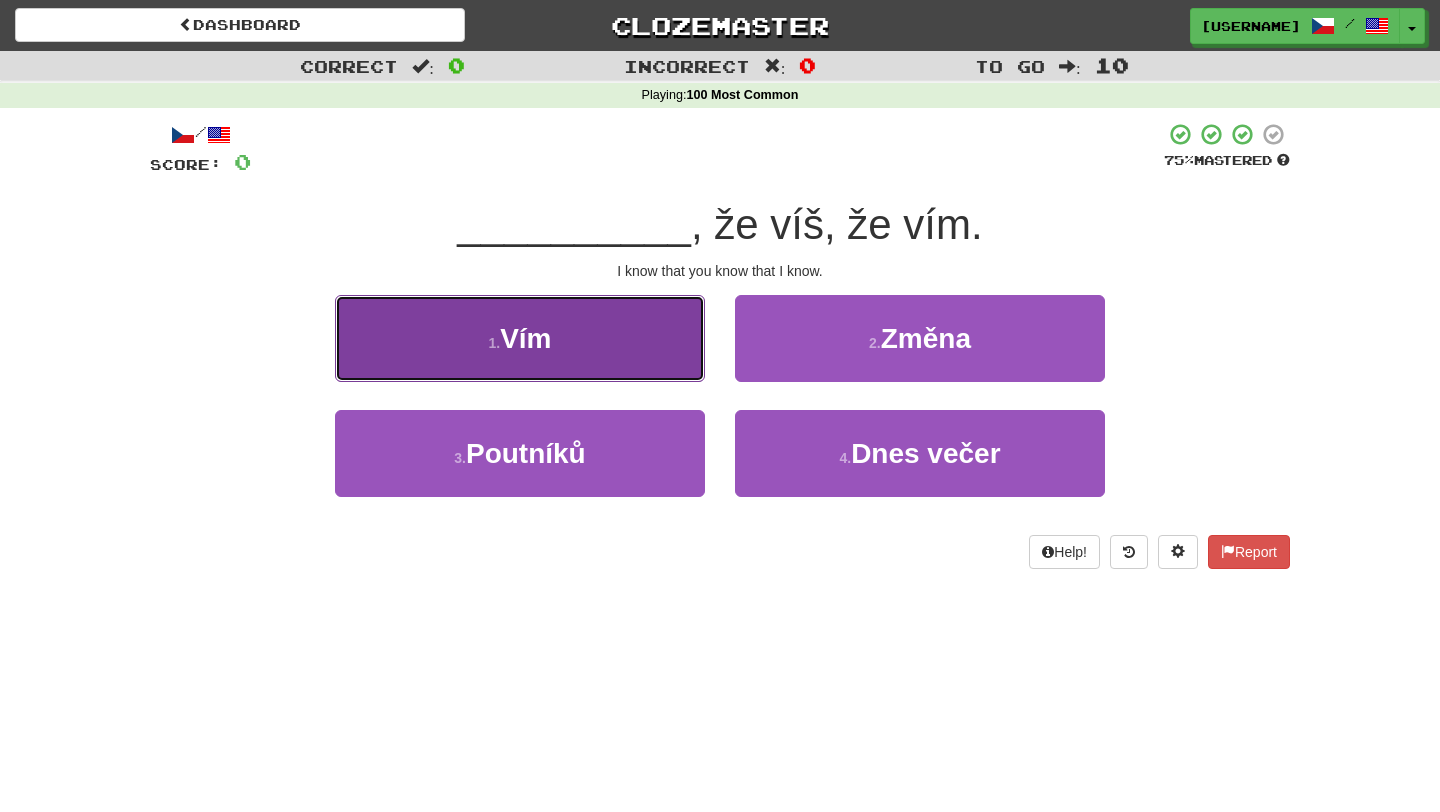 click on "1 .  Vím" at bounding box center (520, 338) 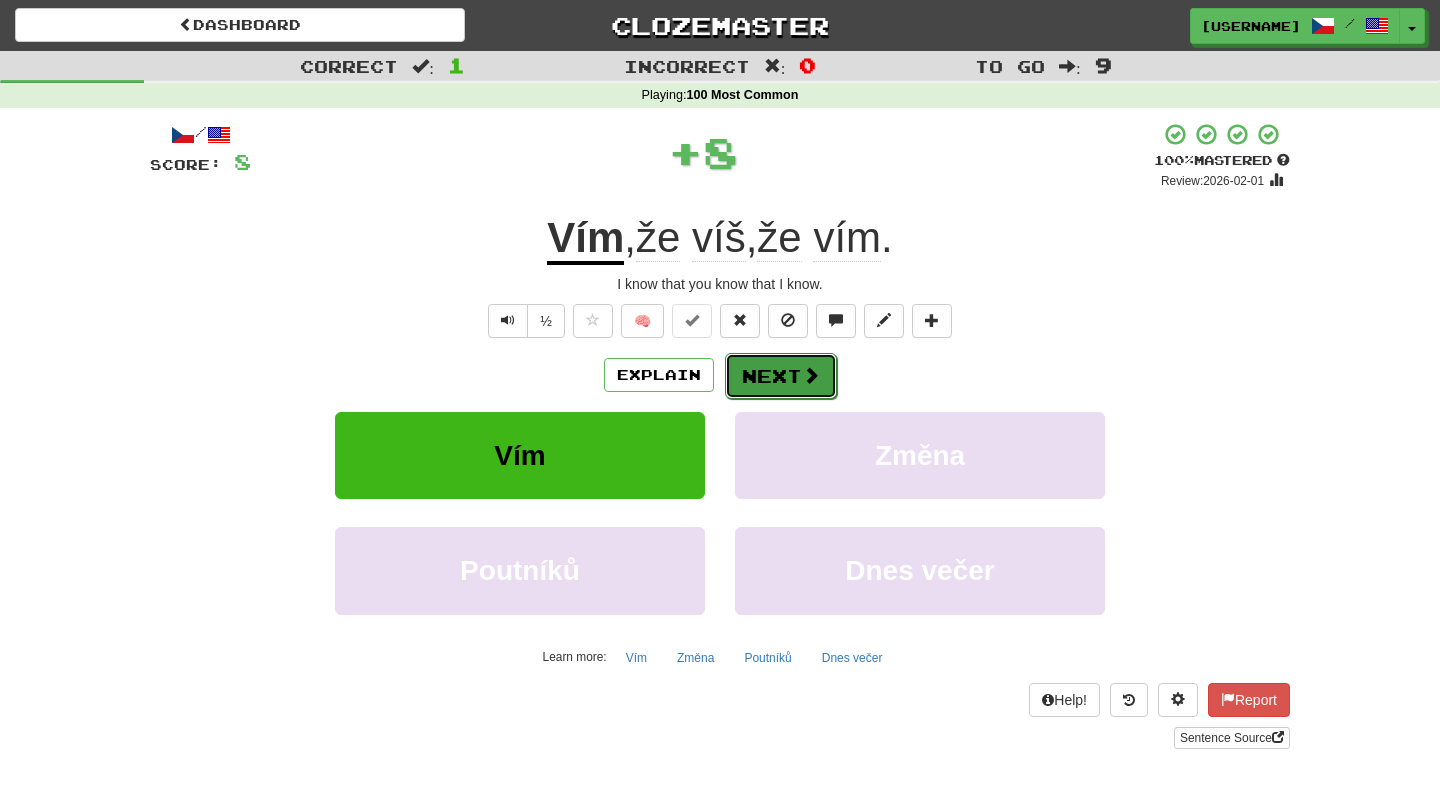 click on "Next" at bounding box center [781, 376] 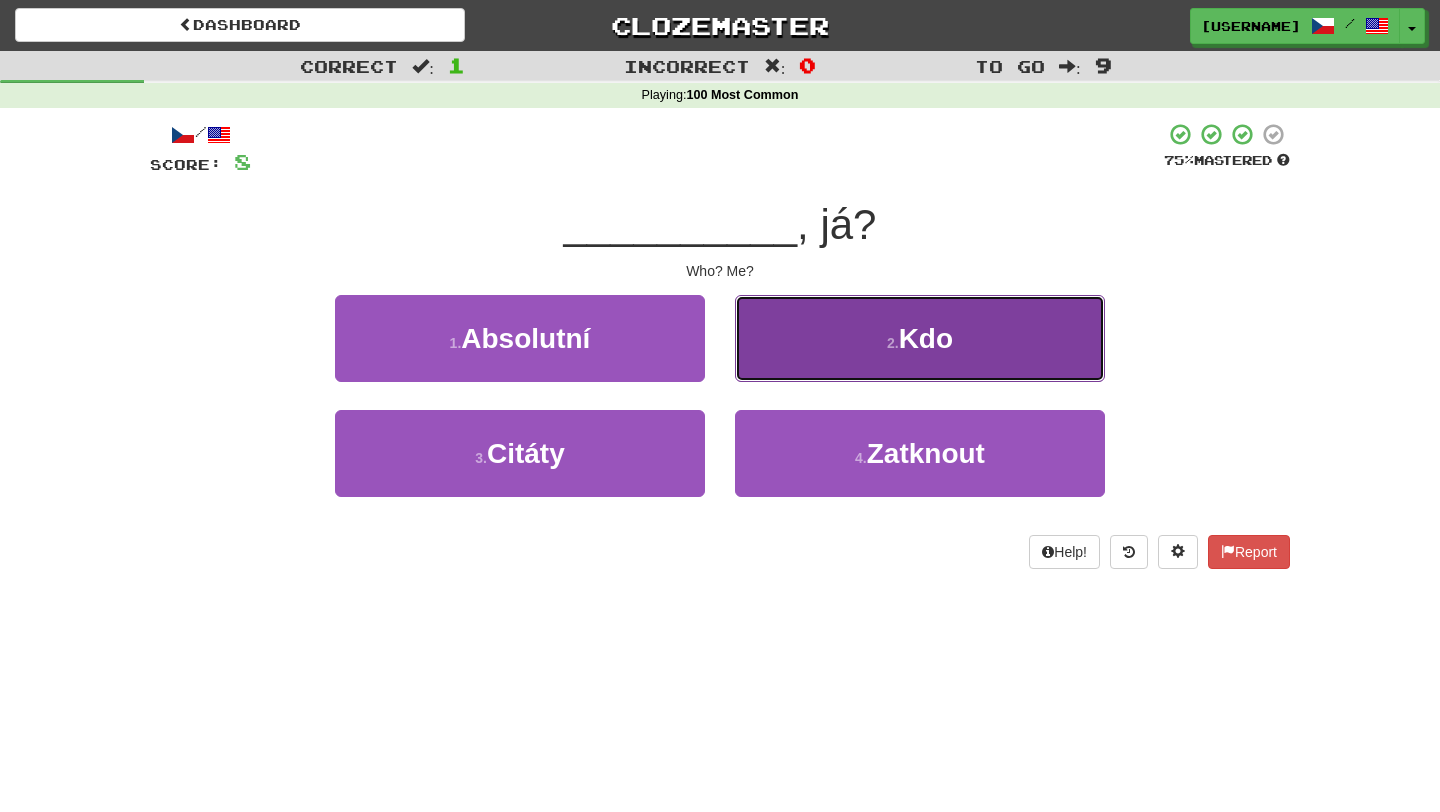 click on "2 .  Kdo" at bounding box center (920, 338) 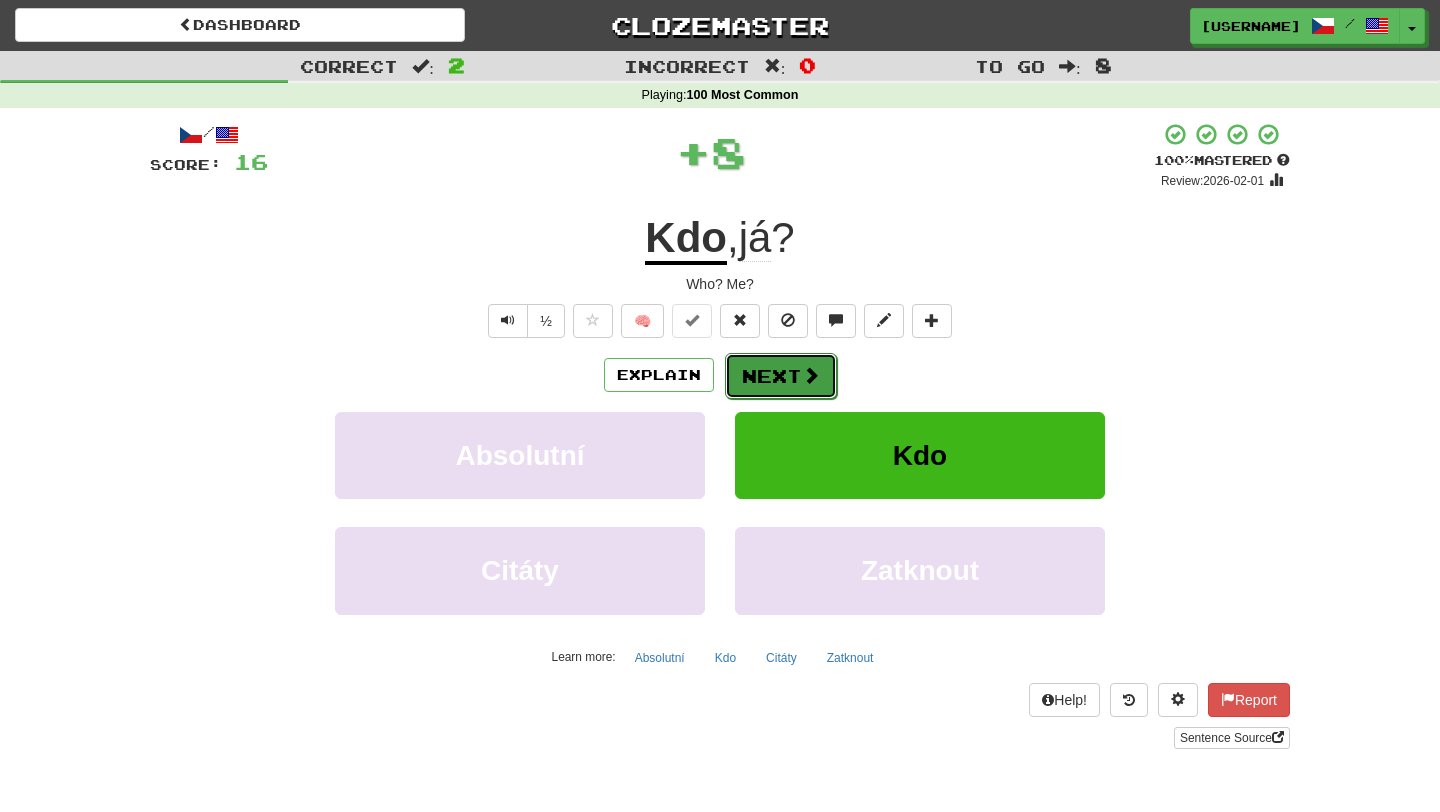 click on "Next" at bounding box center [781, 376] 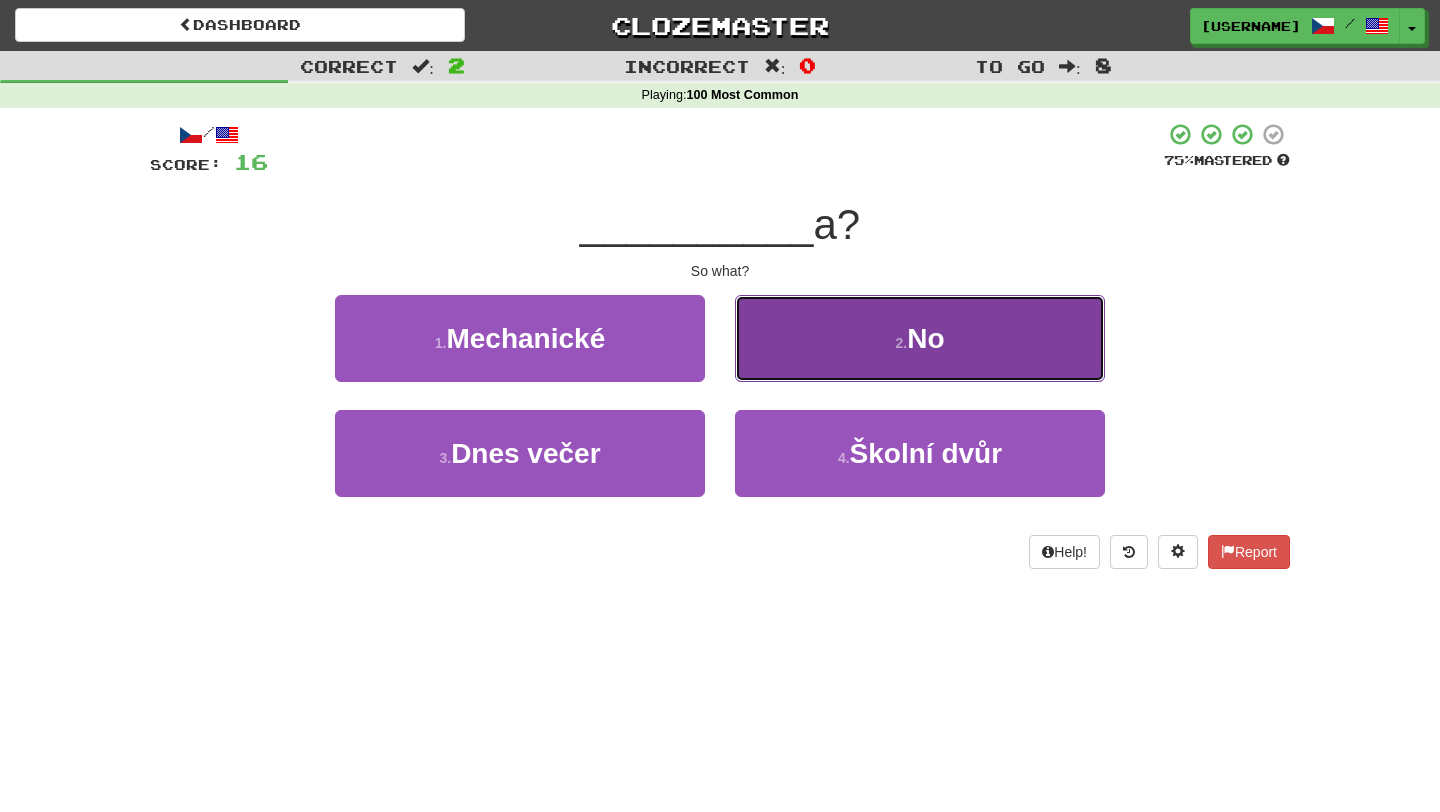 click on "2 .  No" at bounding box center [920, 338] 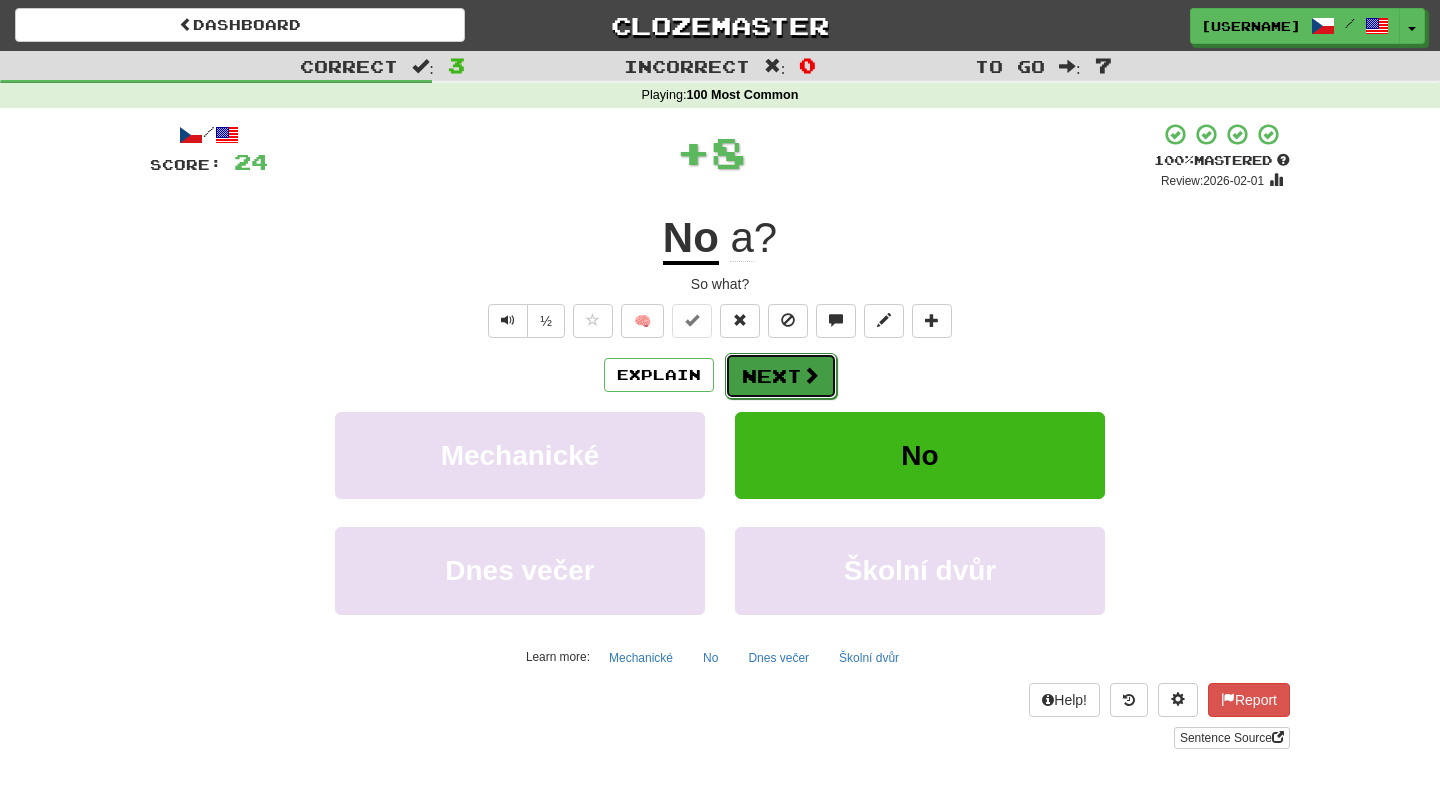 click on "Next" at bounding box center (781, 376) 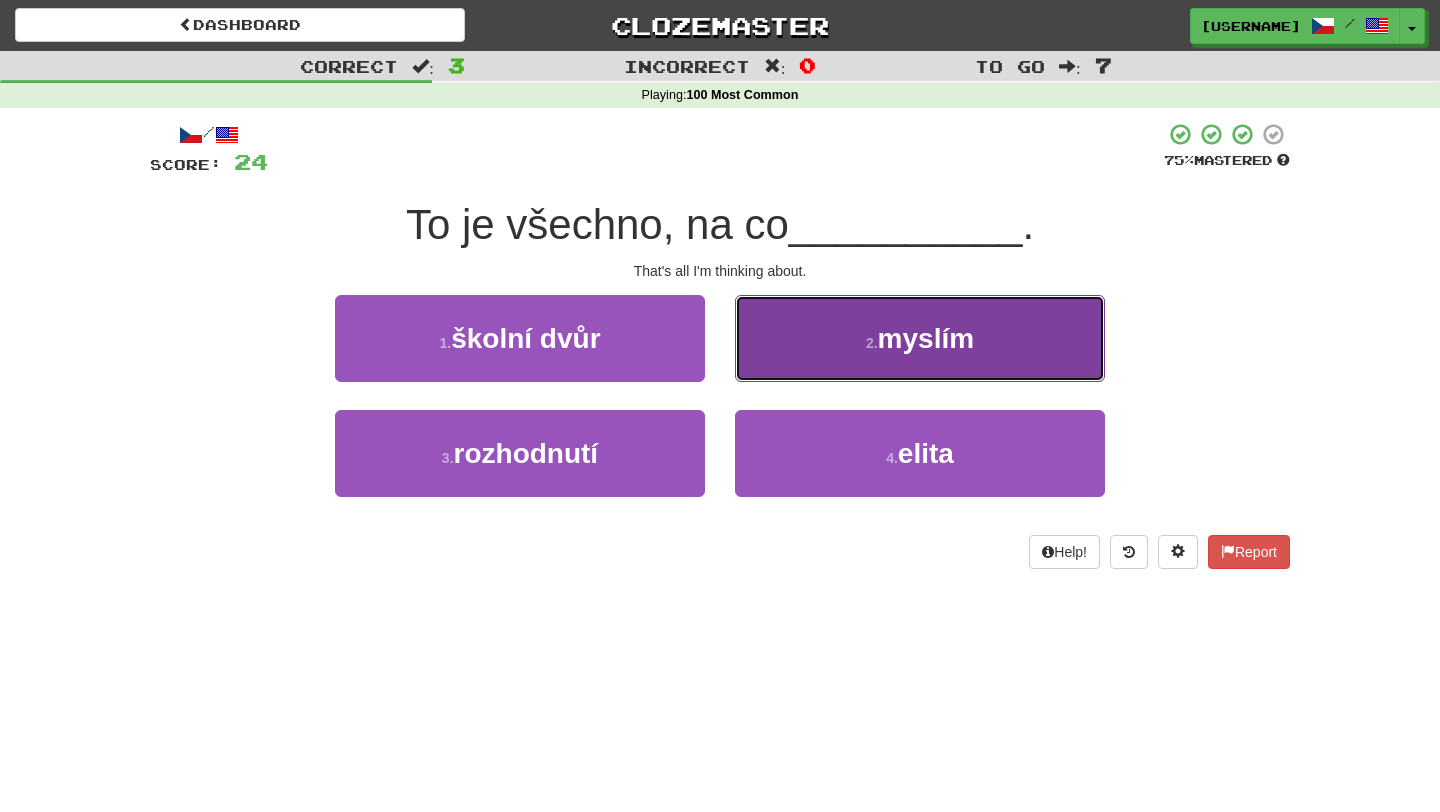 click on "2 .  myslím" at bounding box center (920, 338) 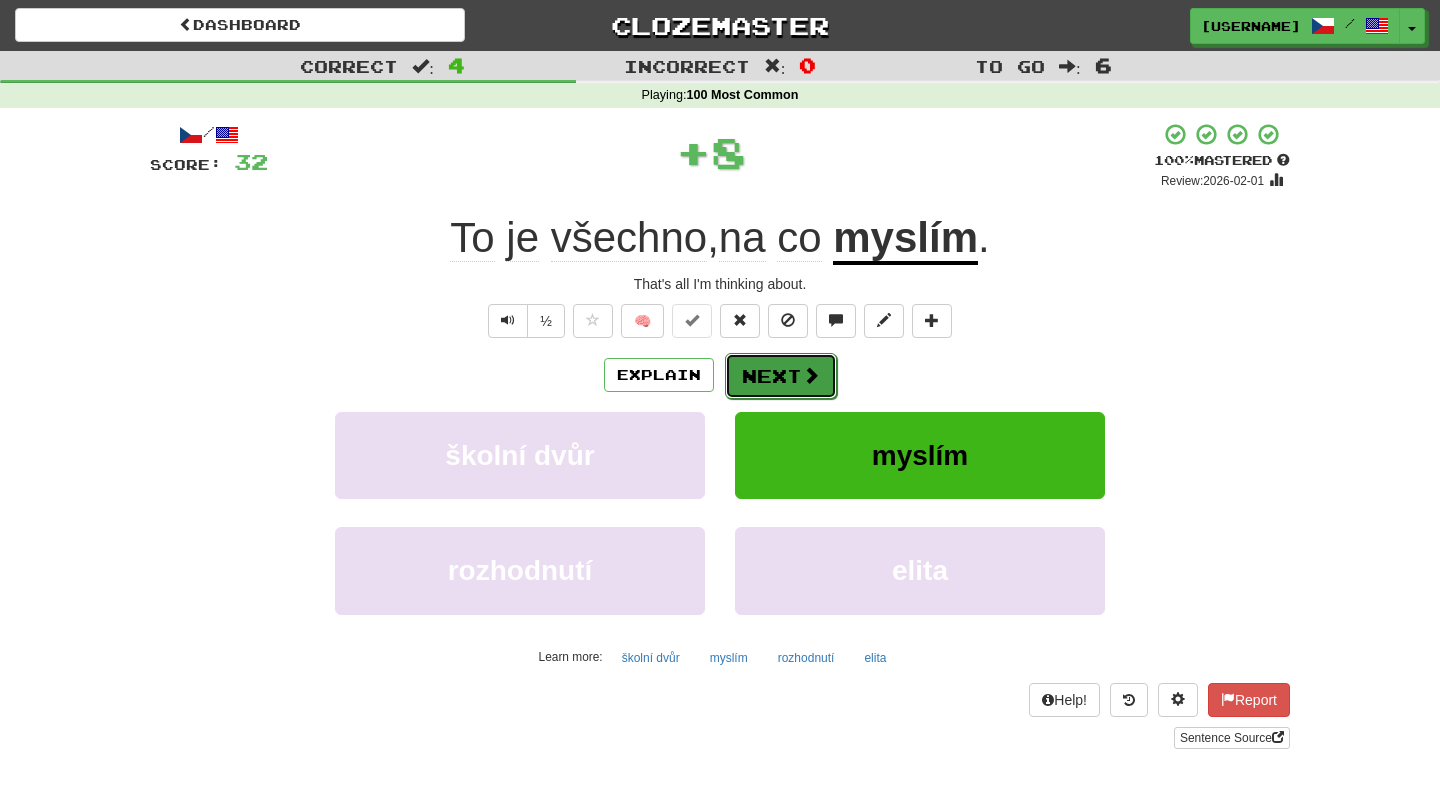 click on "Next" at bounding box center (781, 376) 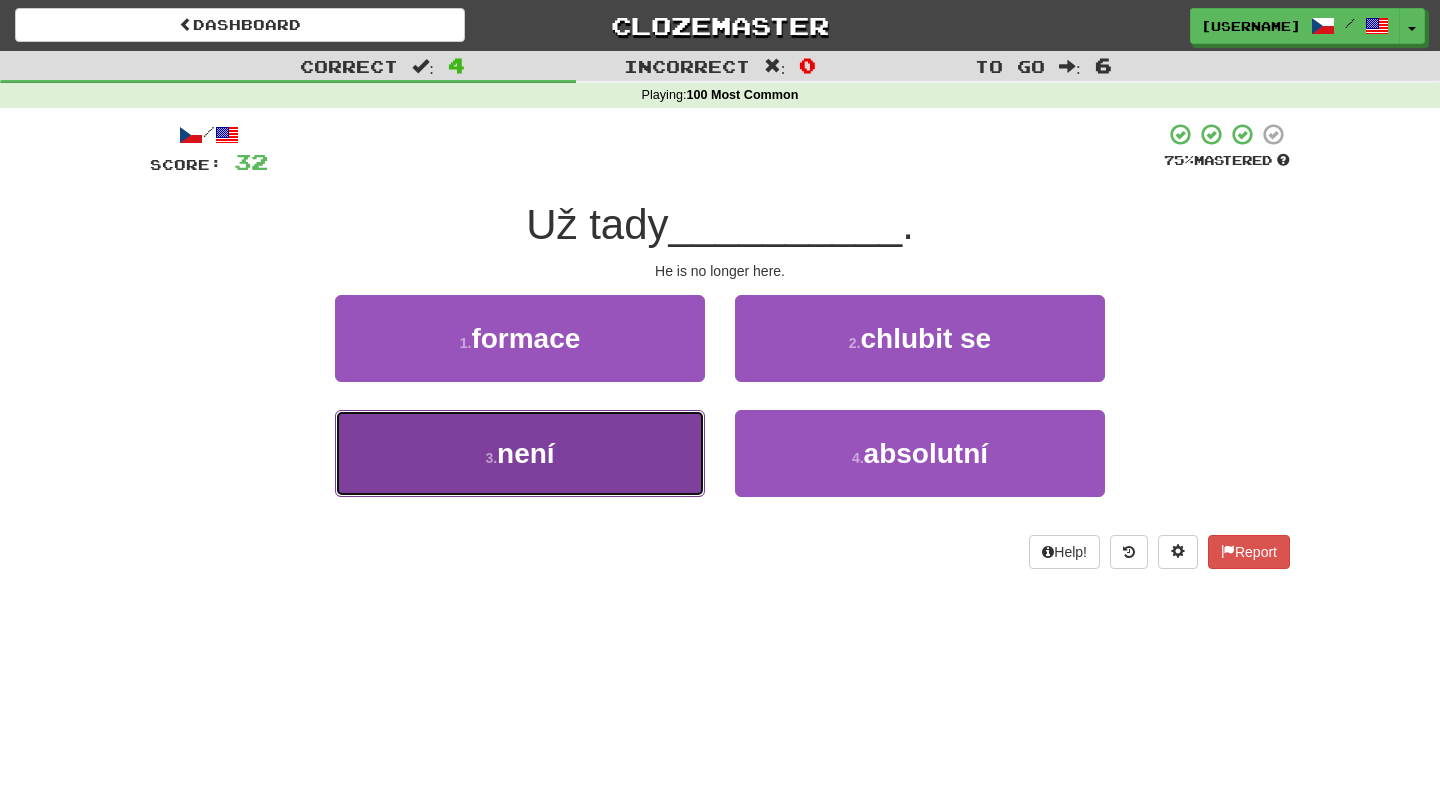 click on "3 .  není" at bounding box center (520, 453) 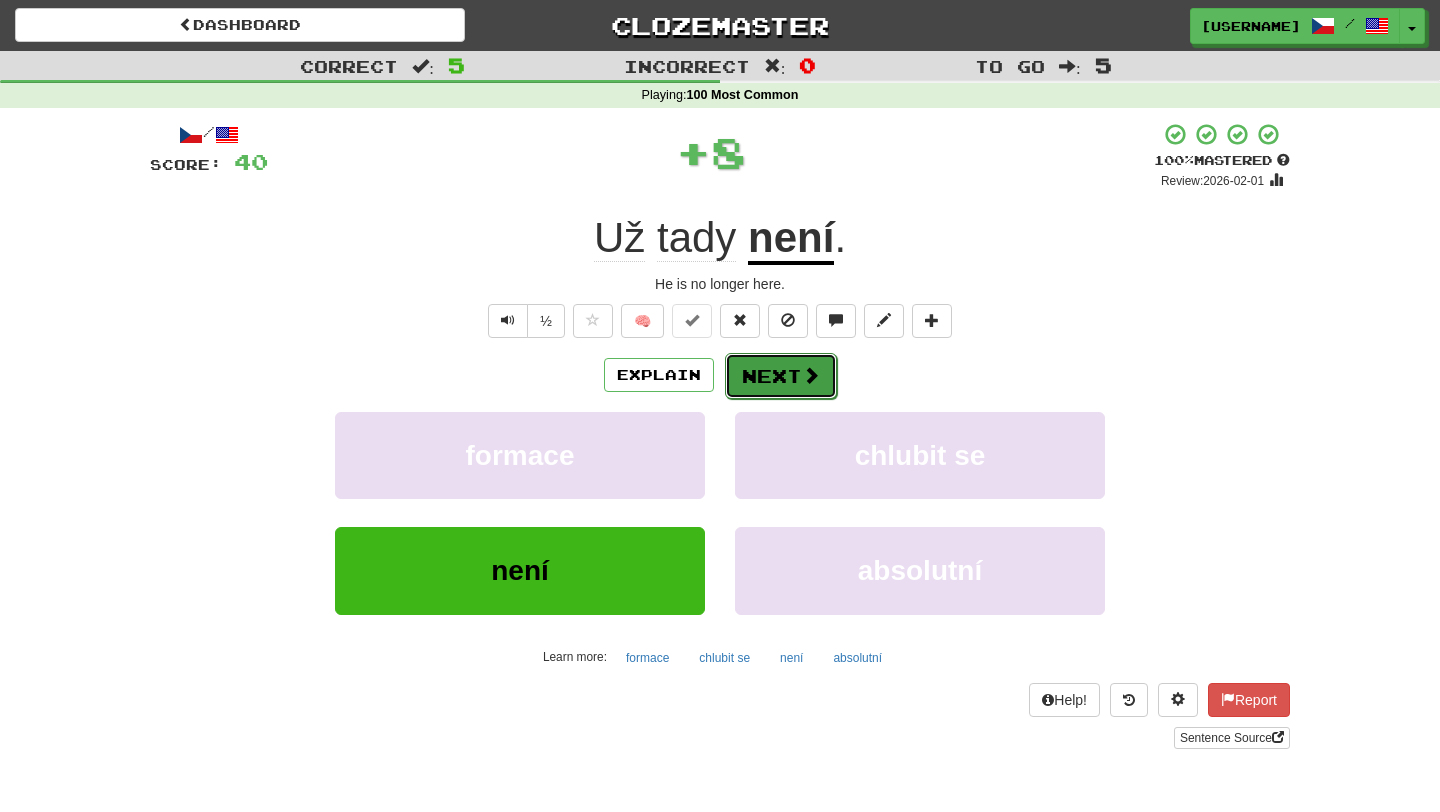 click on "Next" at bounding box center (781, 376) 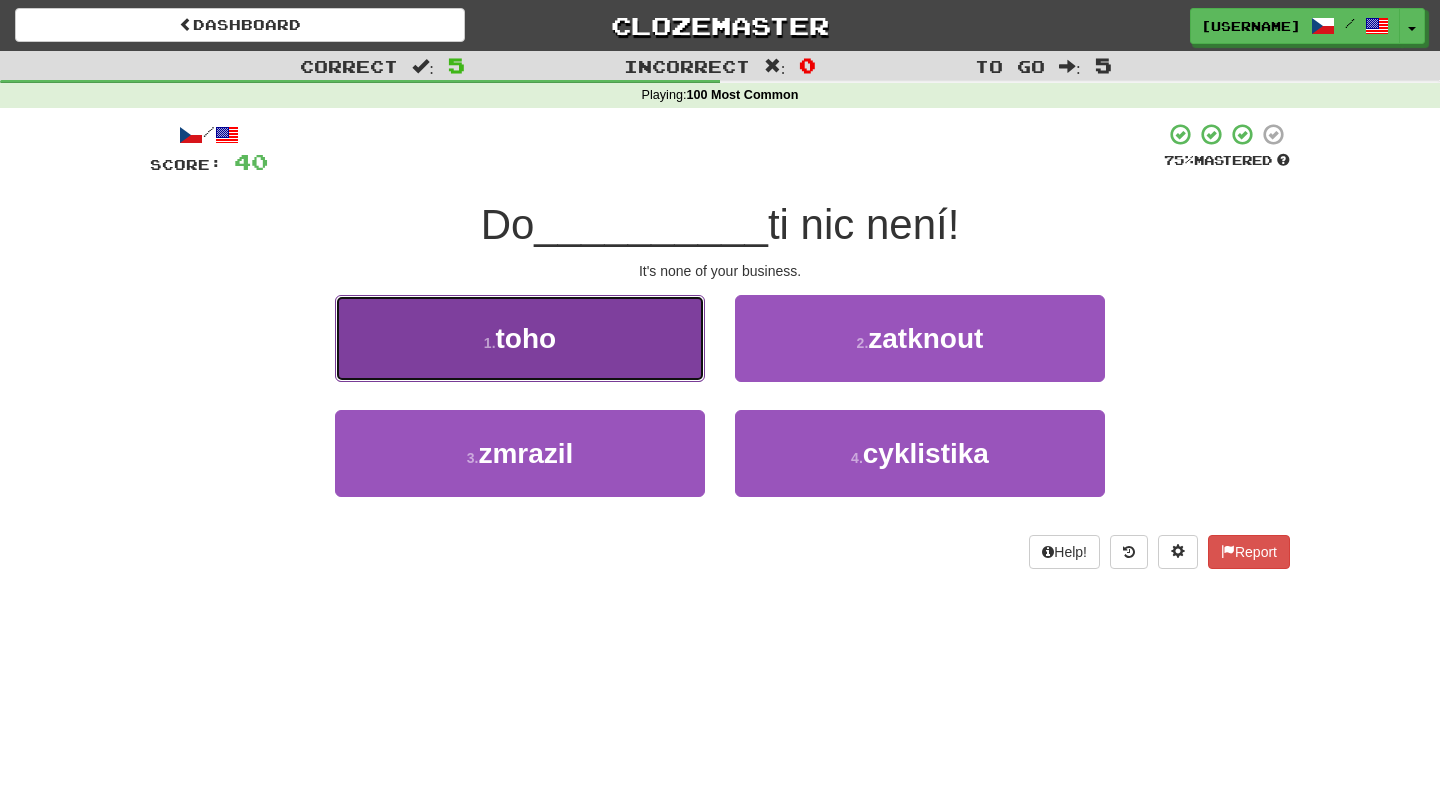click on "1 .  toho" at bounding box center [520, 338] 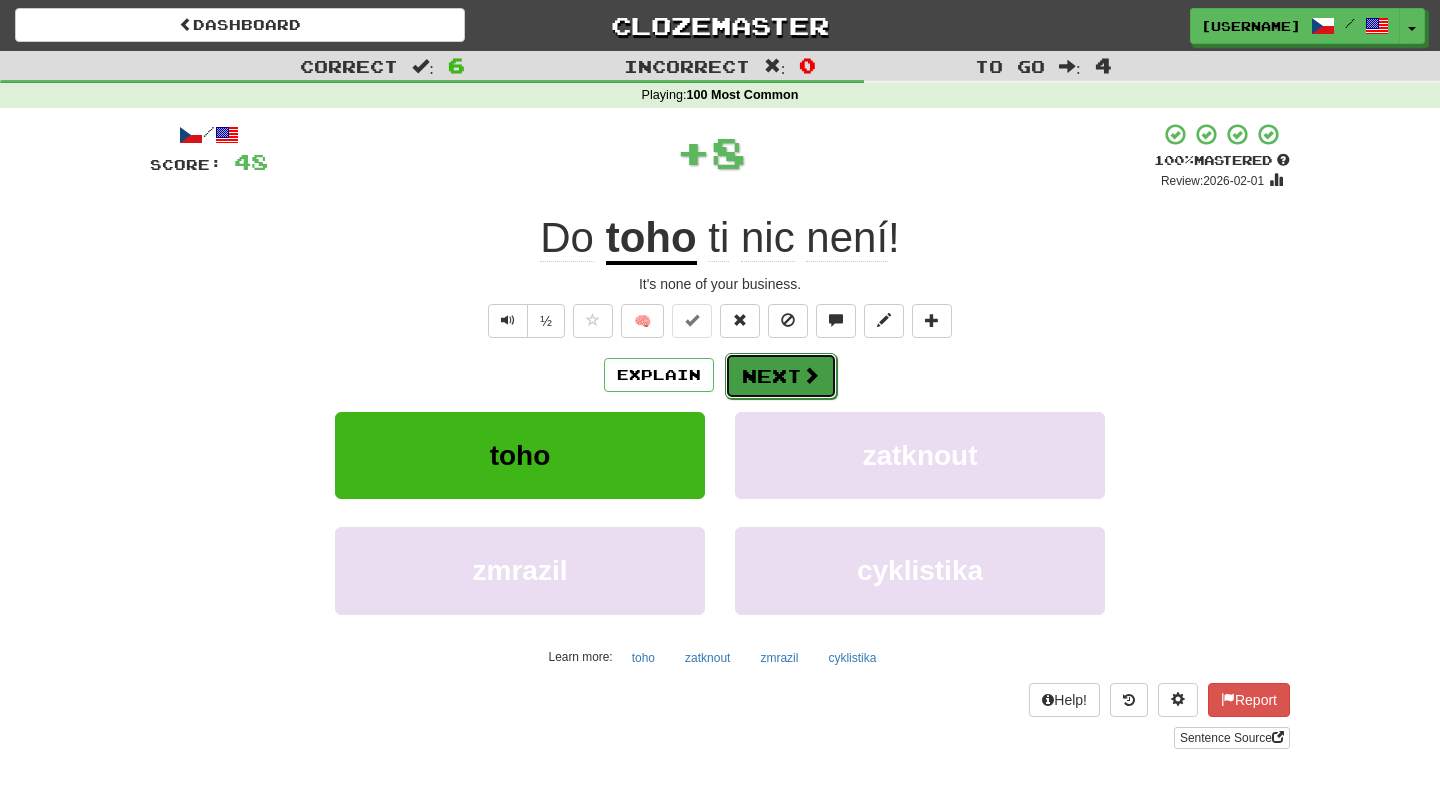 click on "Next" at bounding box center (781, 376) 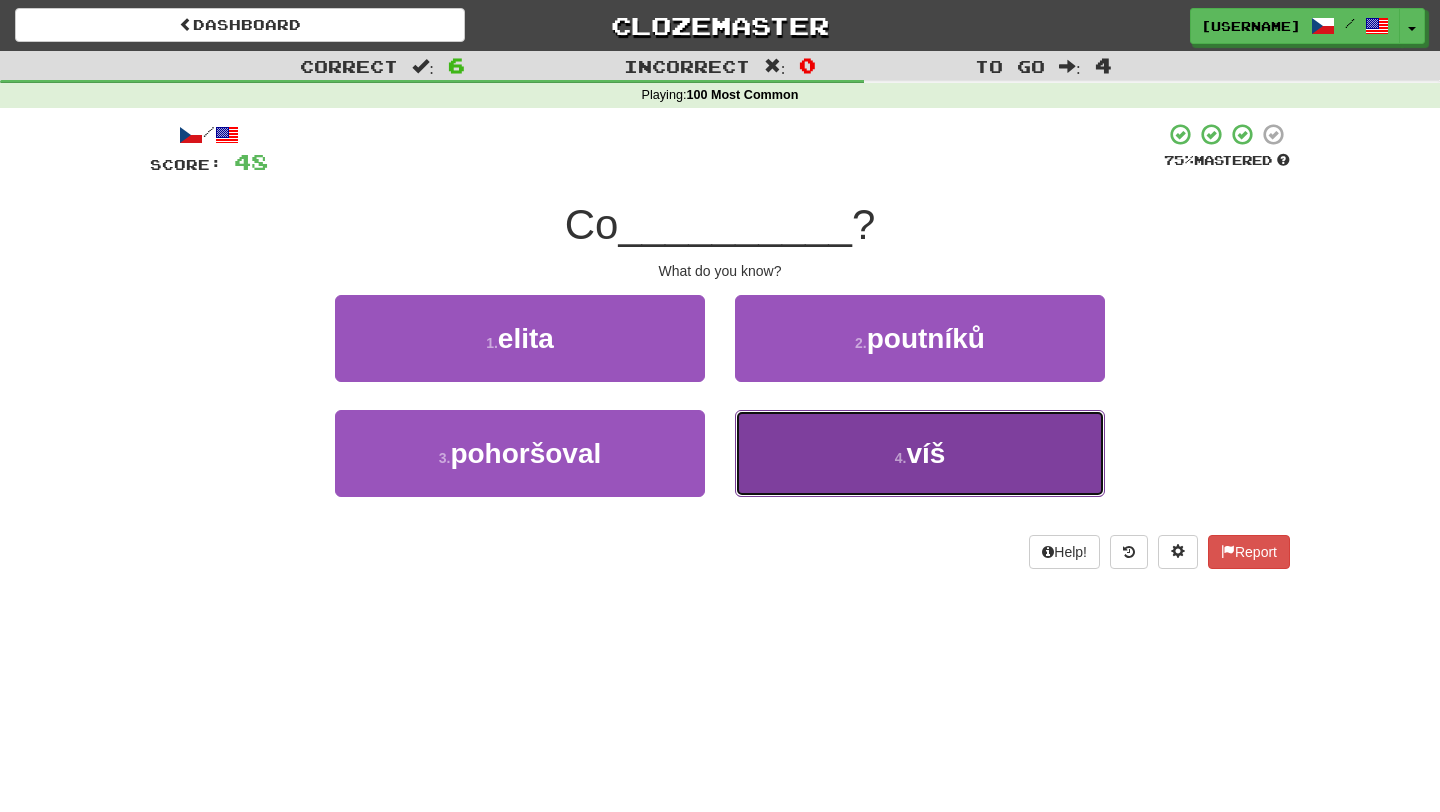 click on "4 .  víš" at bounding box center [920, 453] 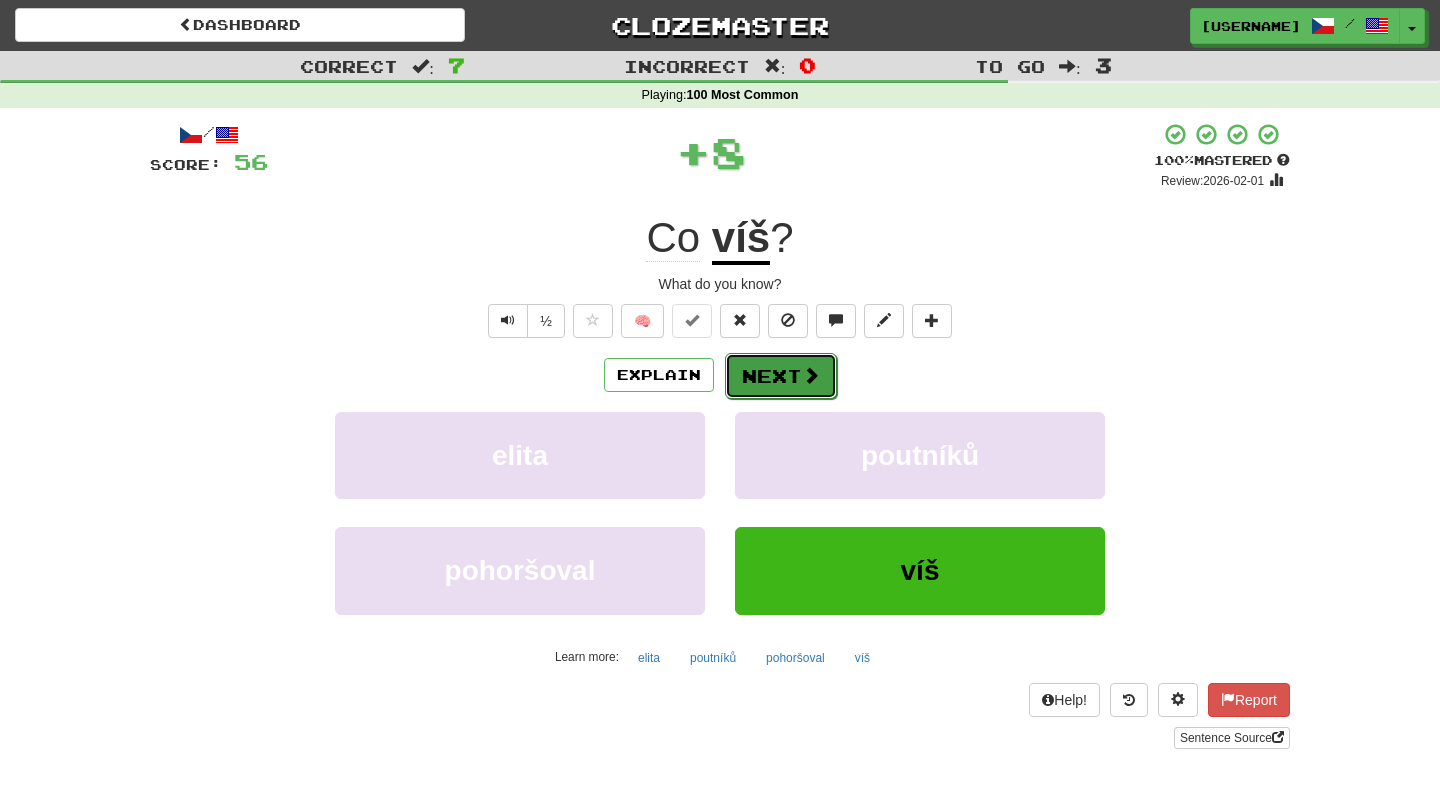 click at bounding box center [811, 375] 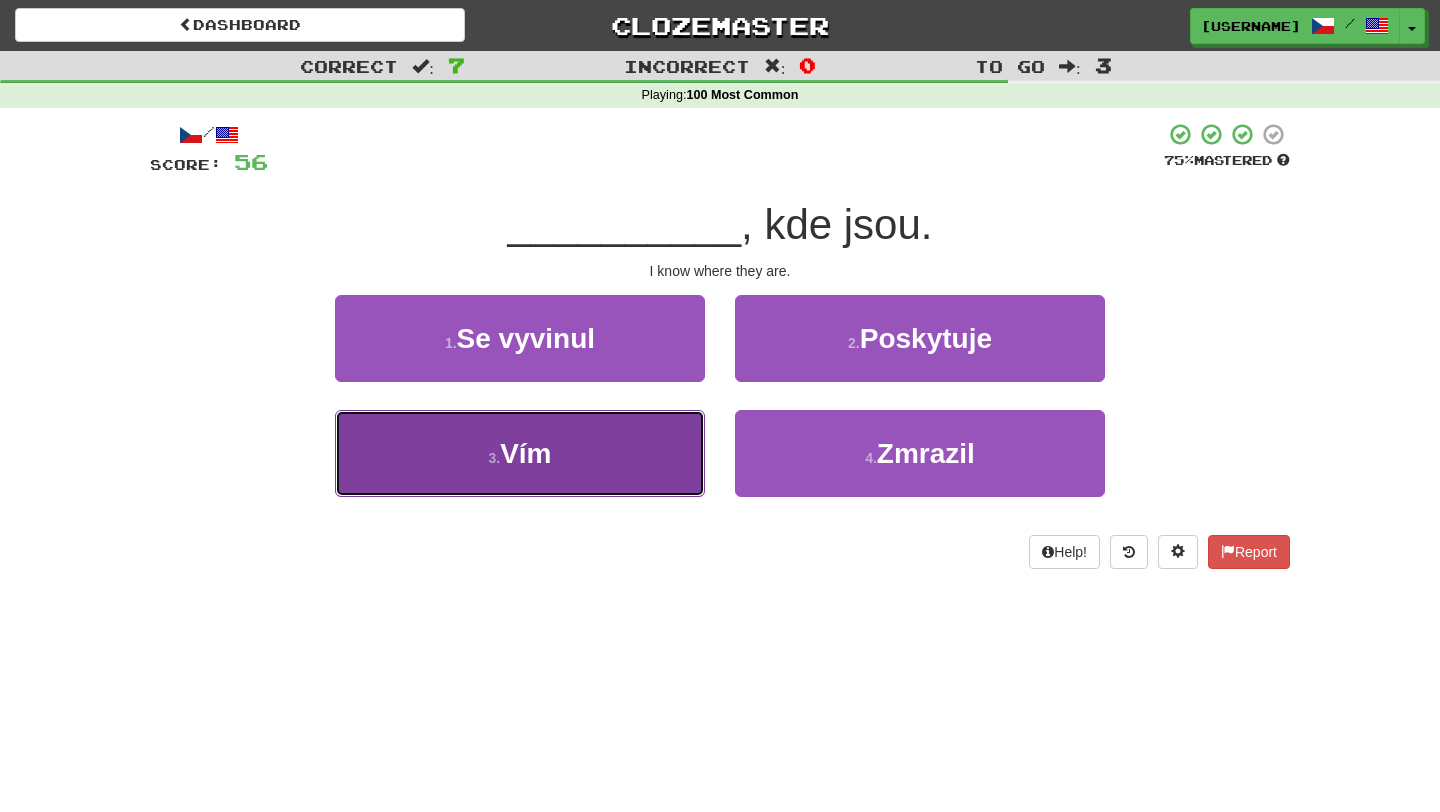 click on "3 .  Vím" at bounding box center [520, 453] 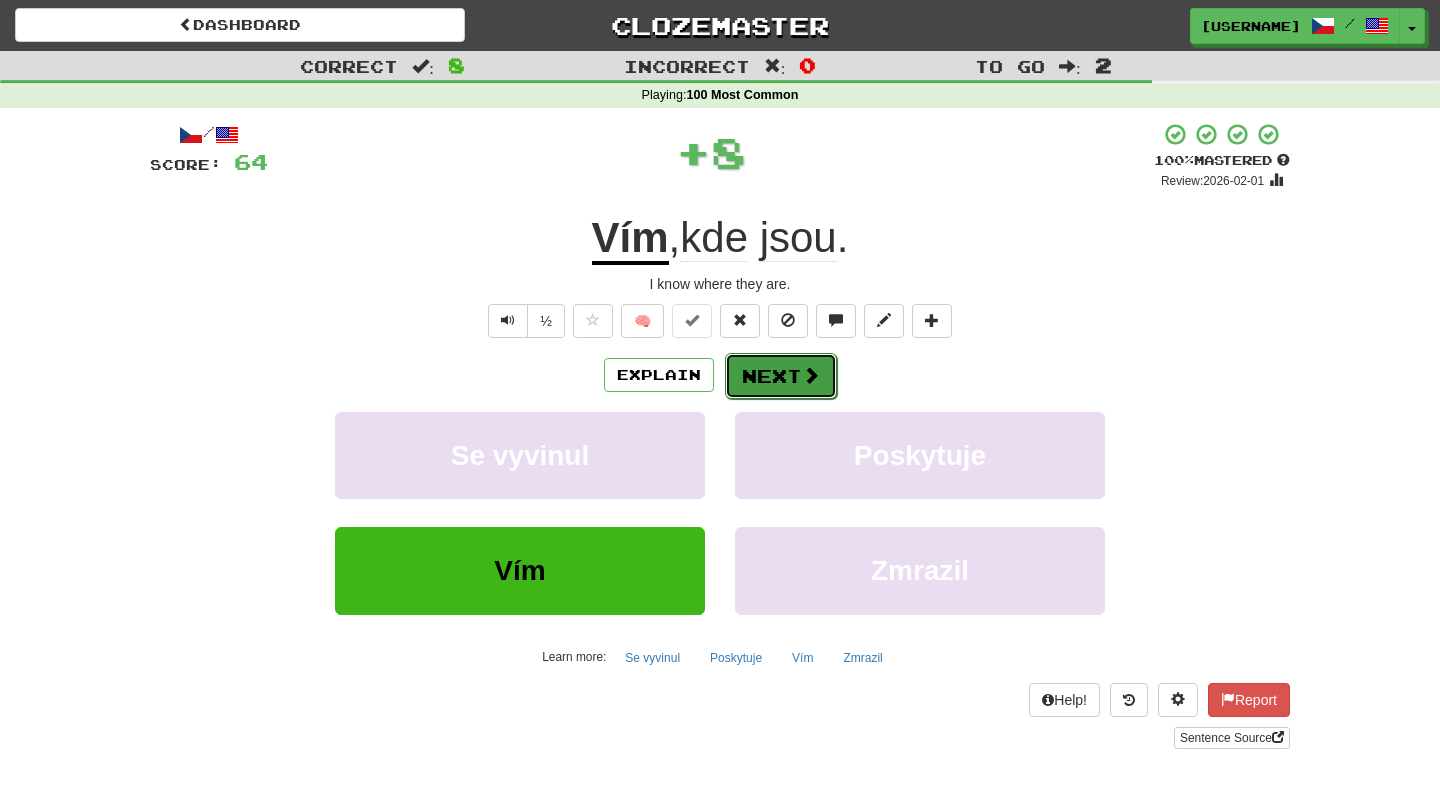 click on "Next" at bounding box center [781, 376] 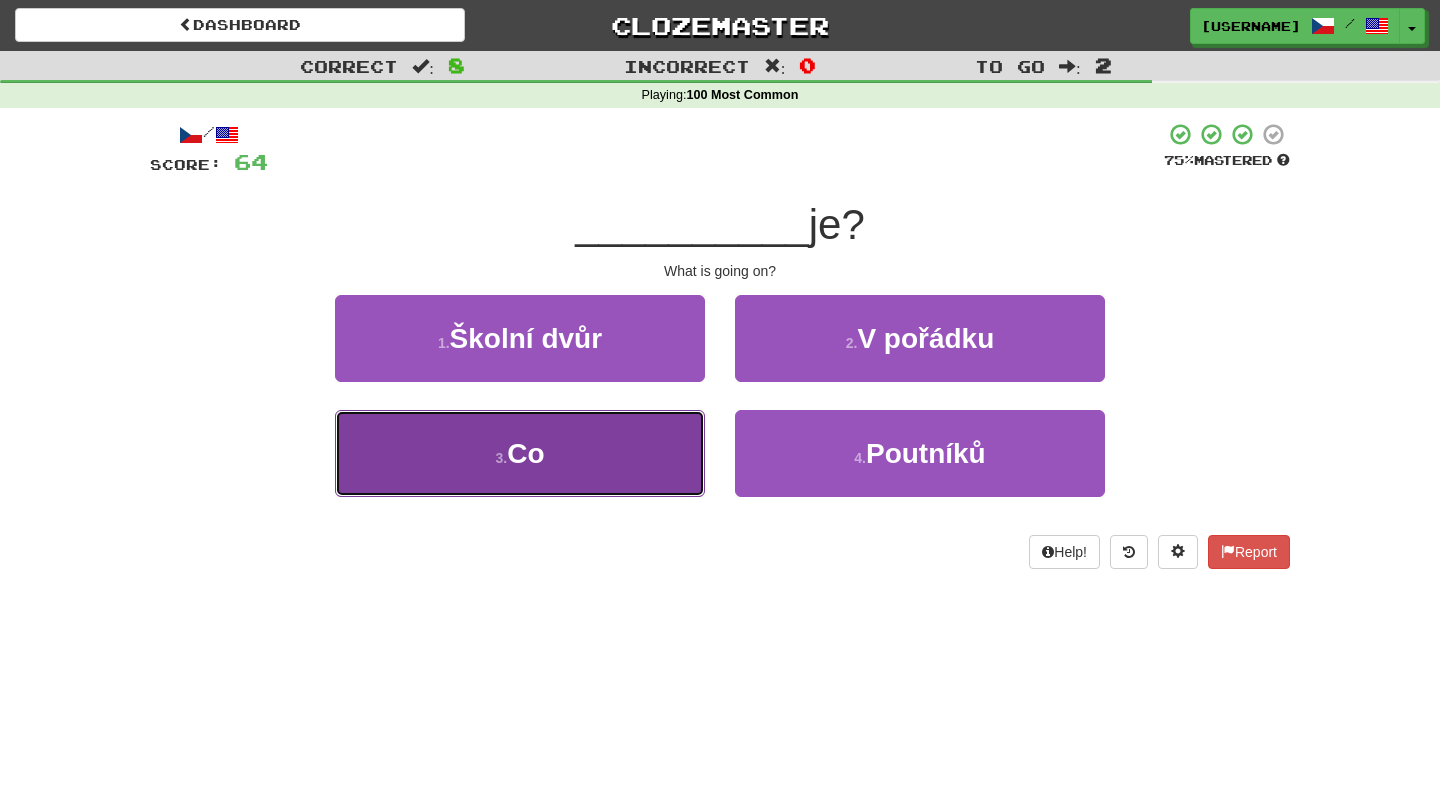 click on "3 .  Co" at bounding box center [520, 453] 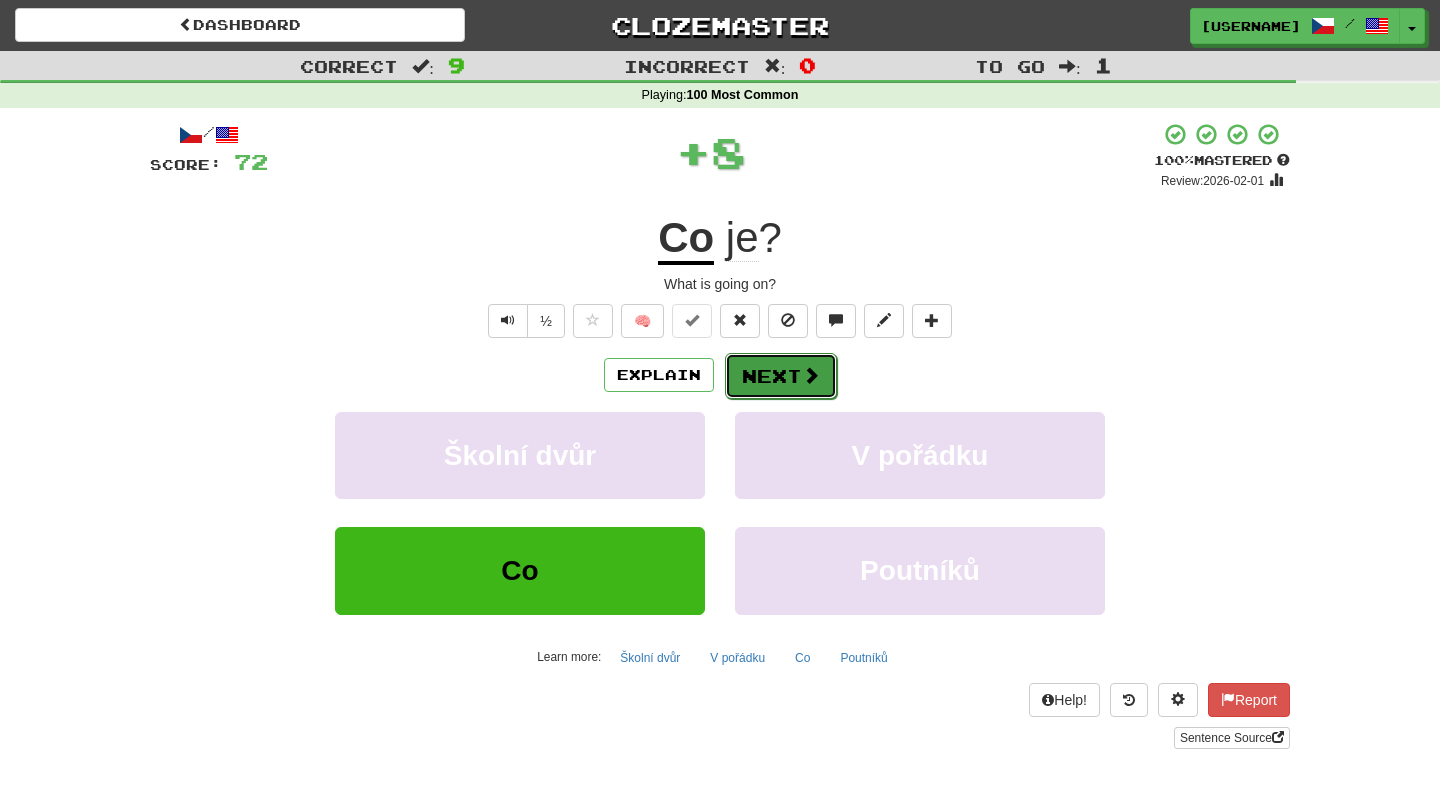 click on "Next" at bounding box center (781, 376) 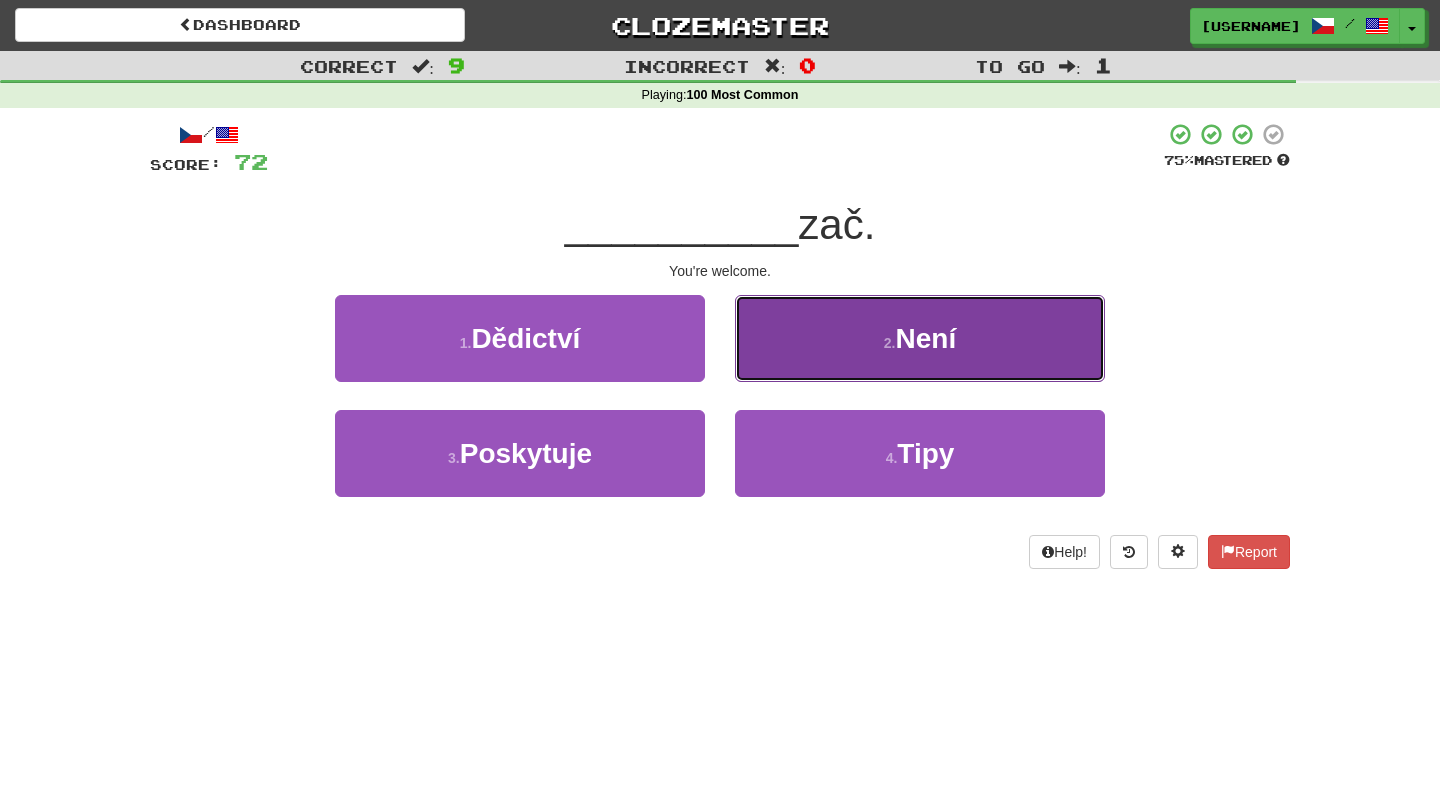 click on "2 .  Není" at bounding box center (920, 338) 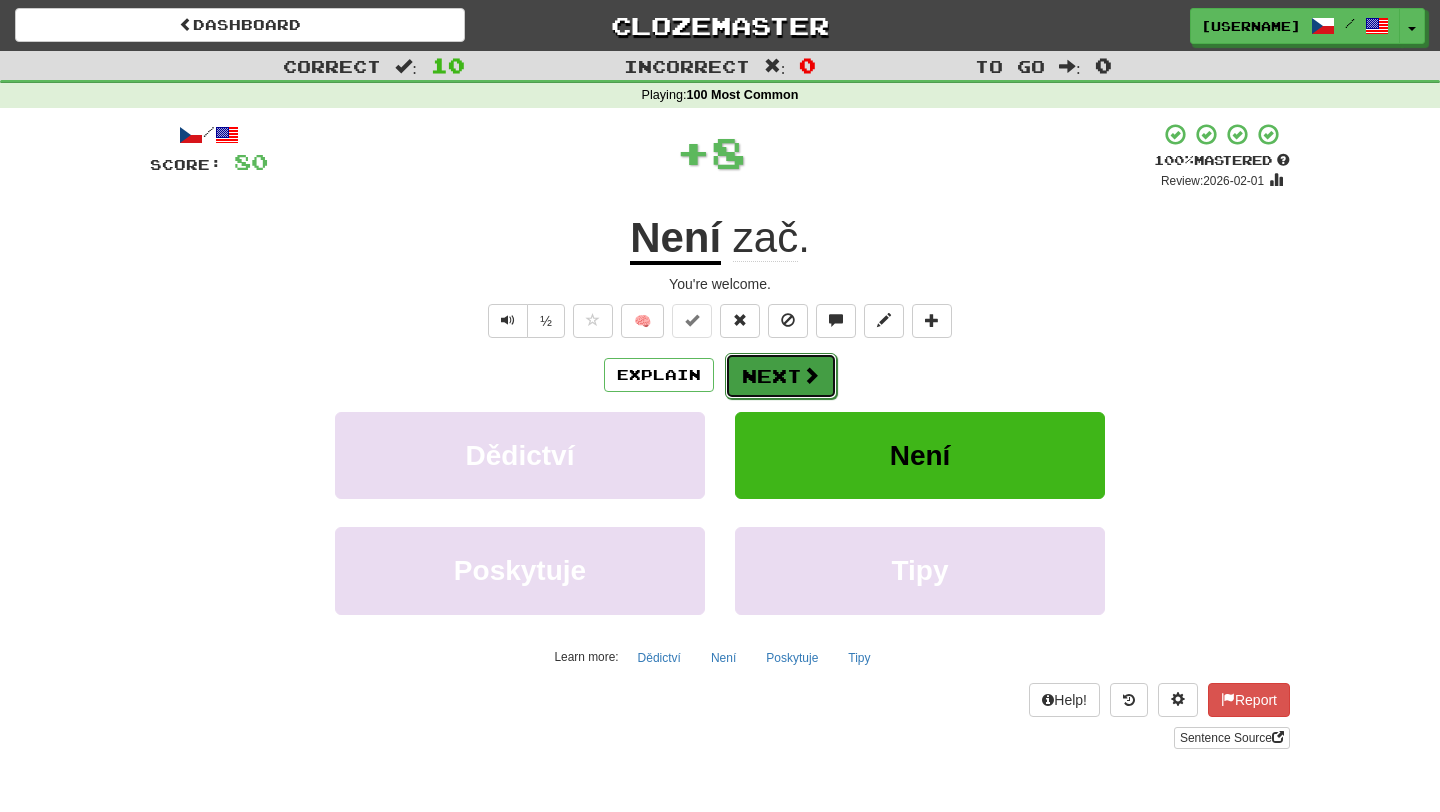click on "Next" at bounding box center (781, 376) 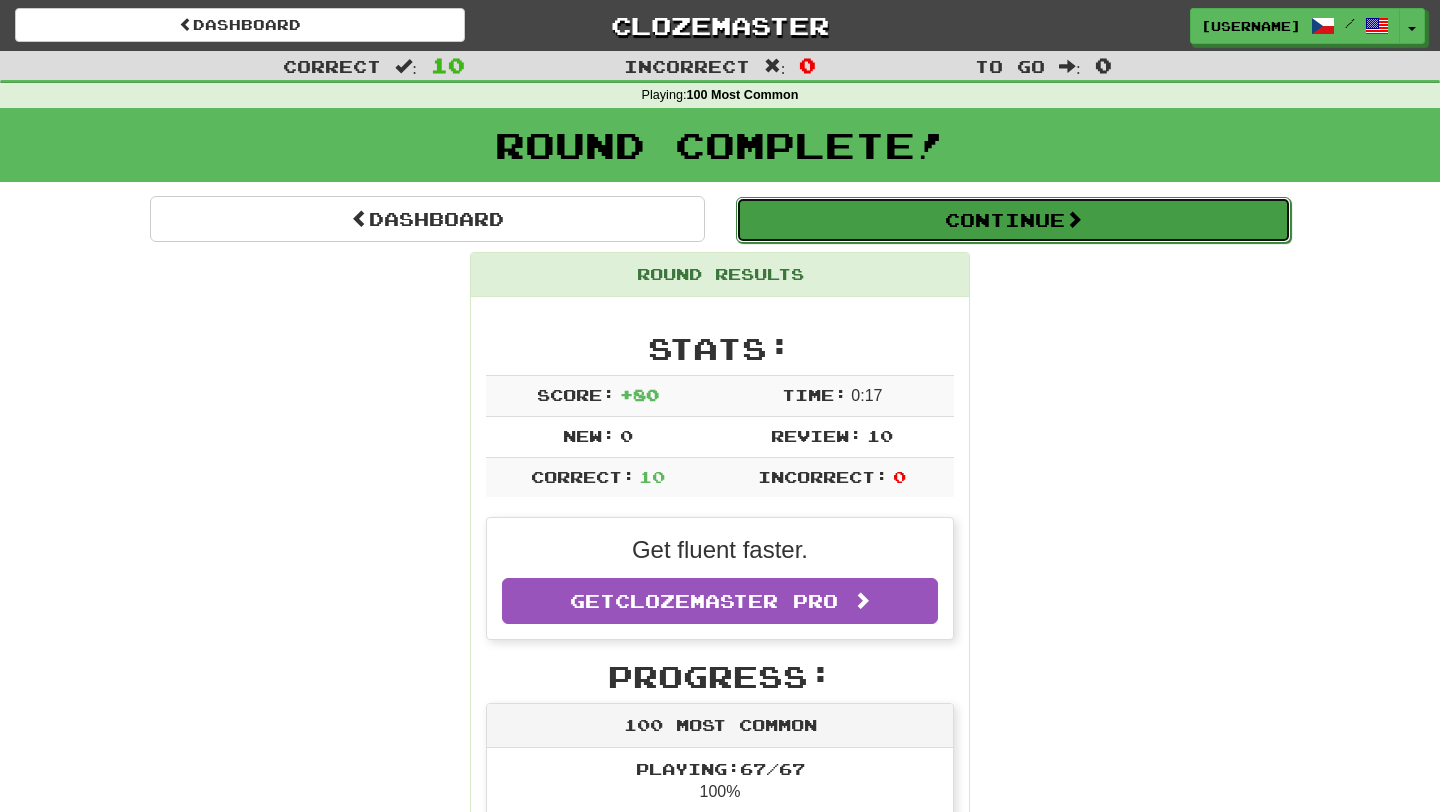 click on "Continue" at bounding box center [1013, 220] 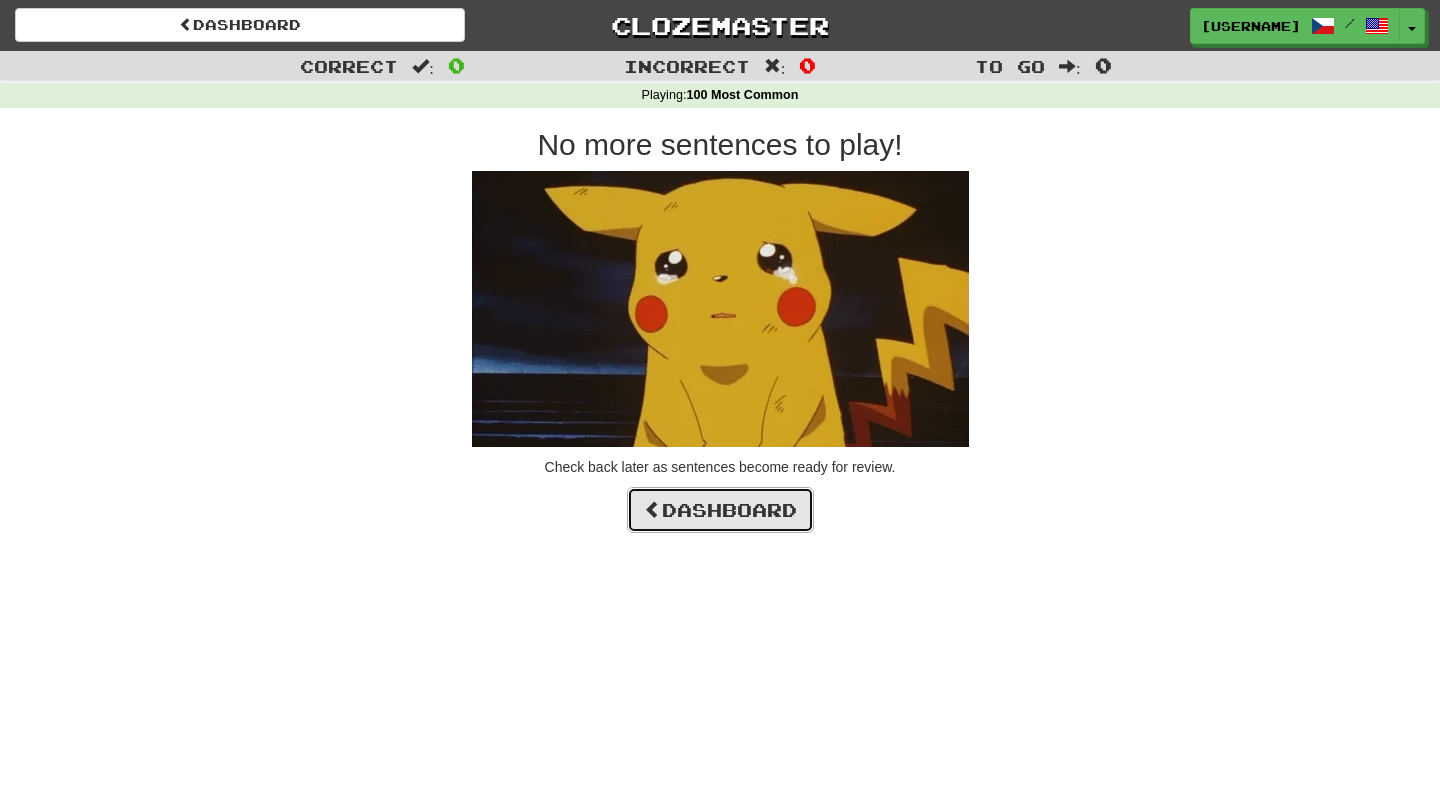 click on "Dashboard" at bounding box center [720, 510] 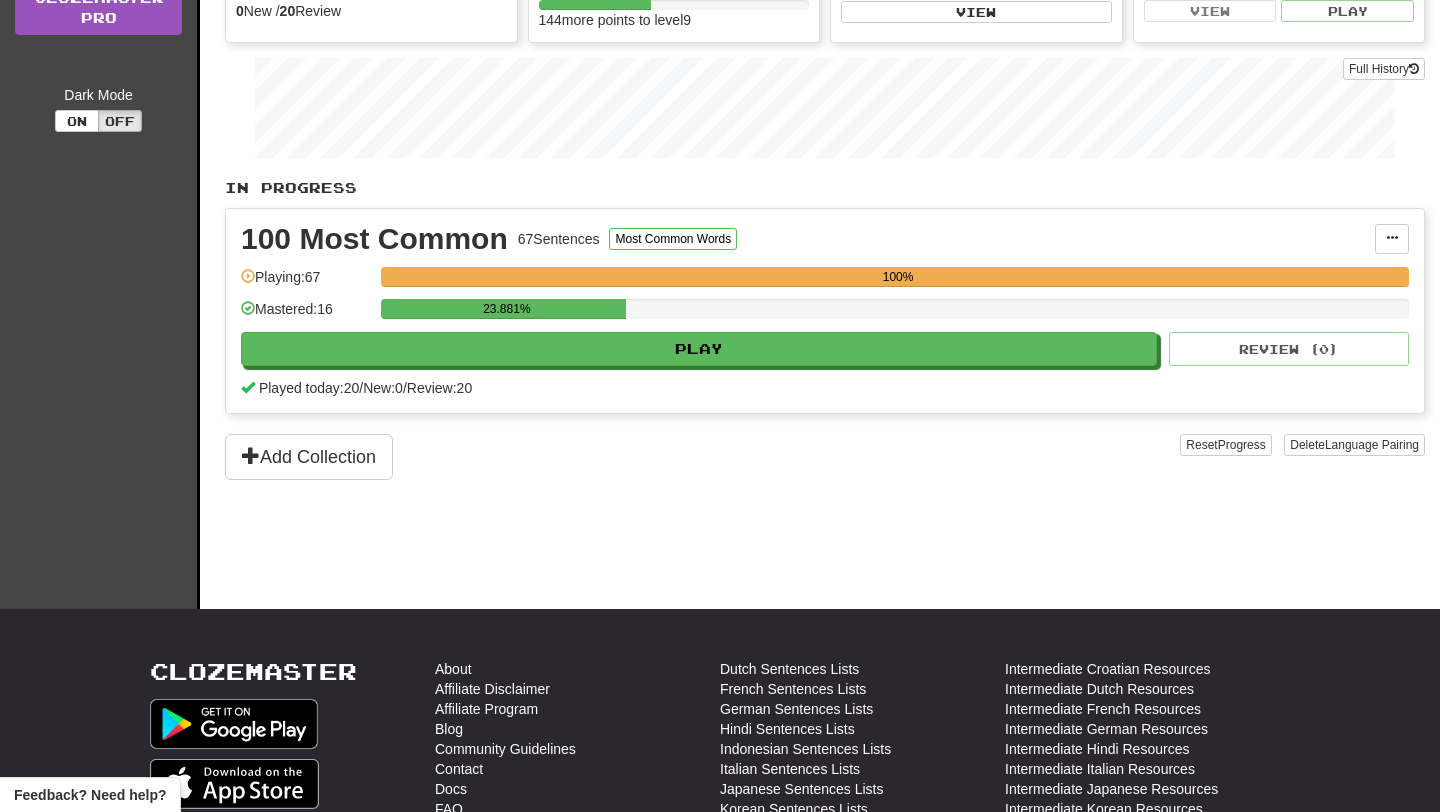 scroll, scrollTop: 0, scrollLeft: 0, axis: both 